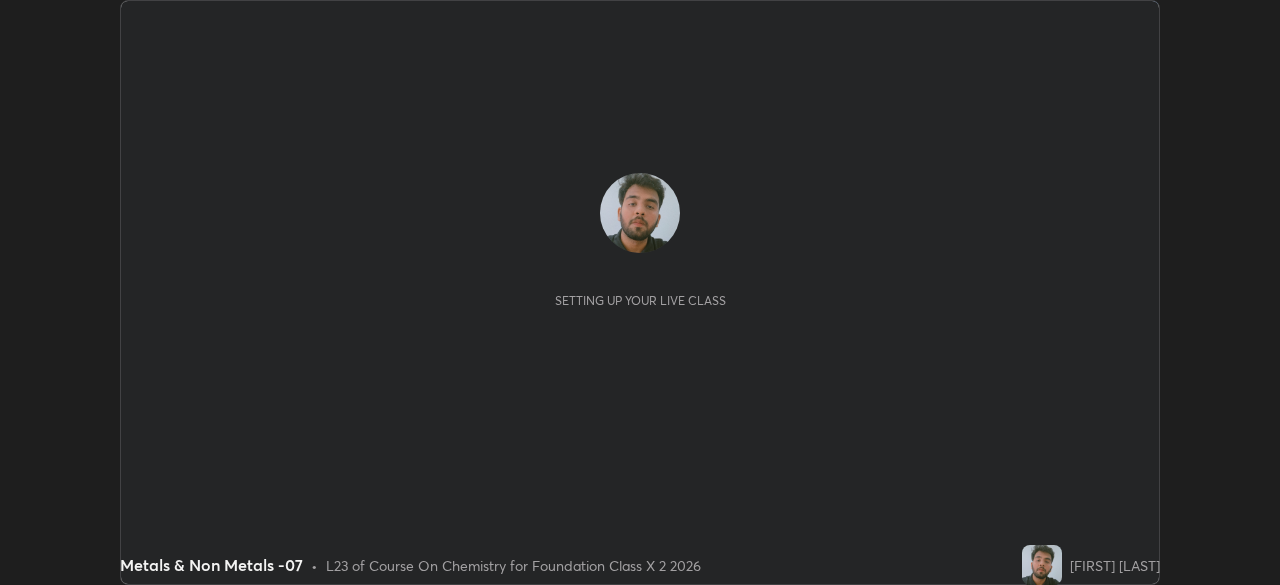 scroll, scrollTop: 0, scrollLeft: 0, axis: both 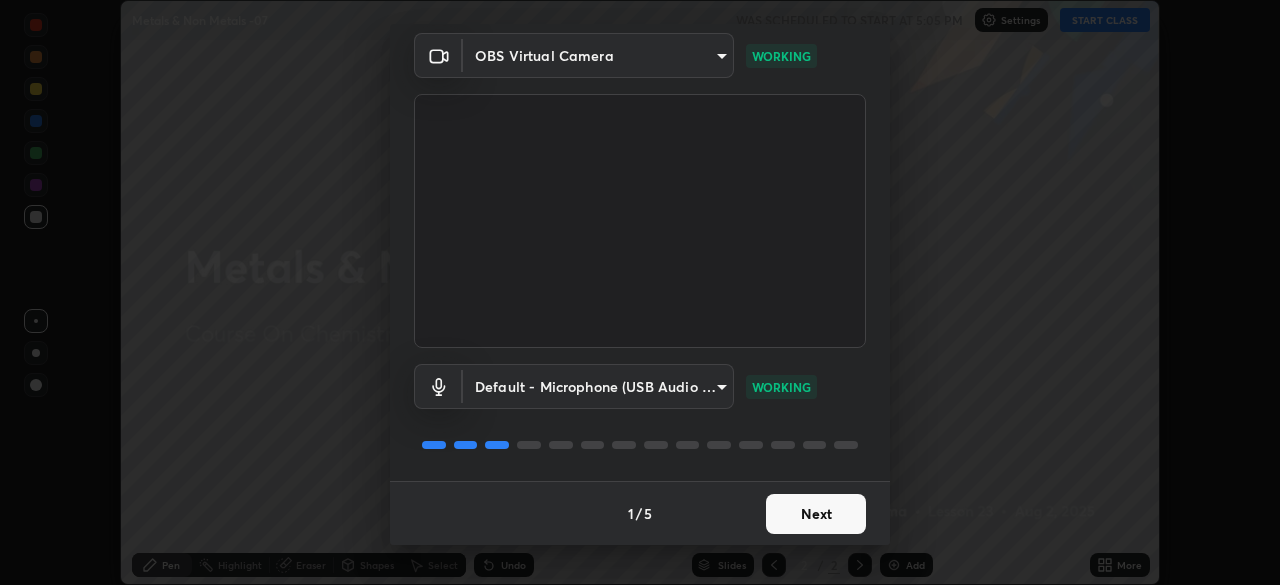 click on "Next" at bounding box center [816, 514] 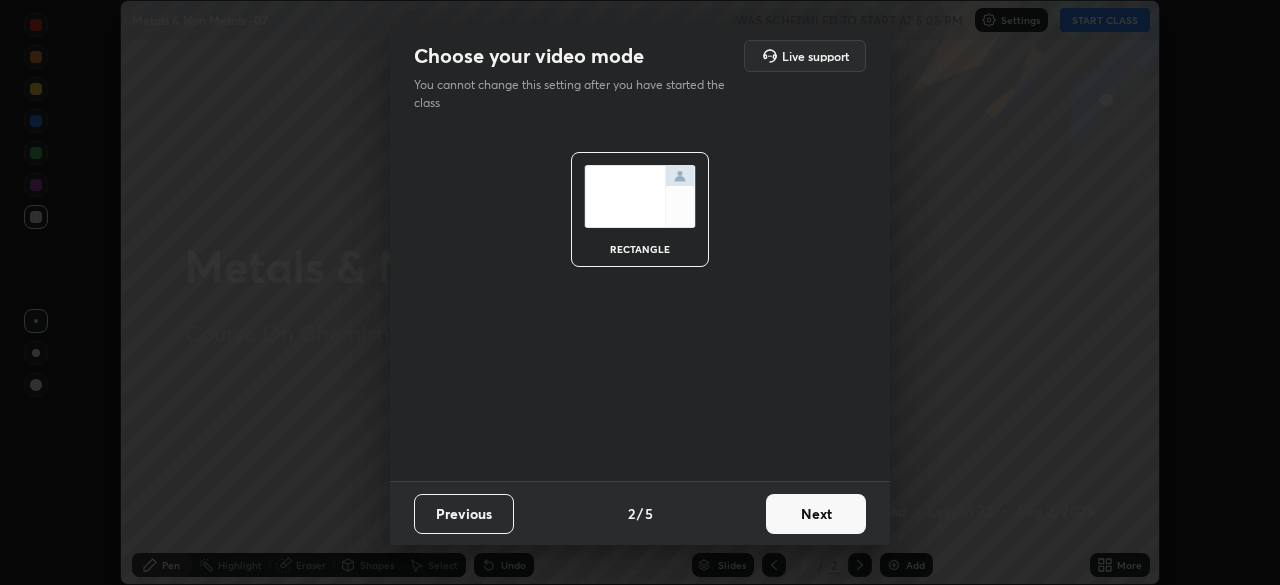 scroll, scrollTop: 0, scrollLeft: 0, axis: both 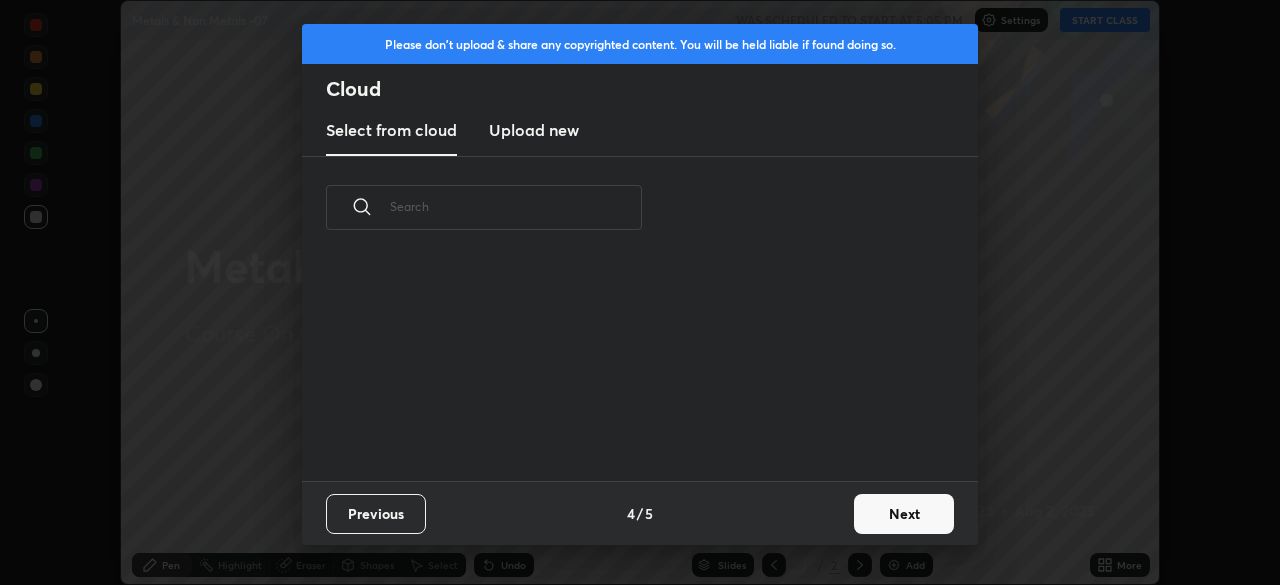 click on "Previous 4 / 5 Next" at bounding box center (640, 513) 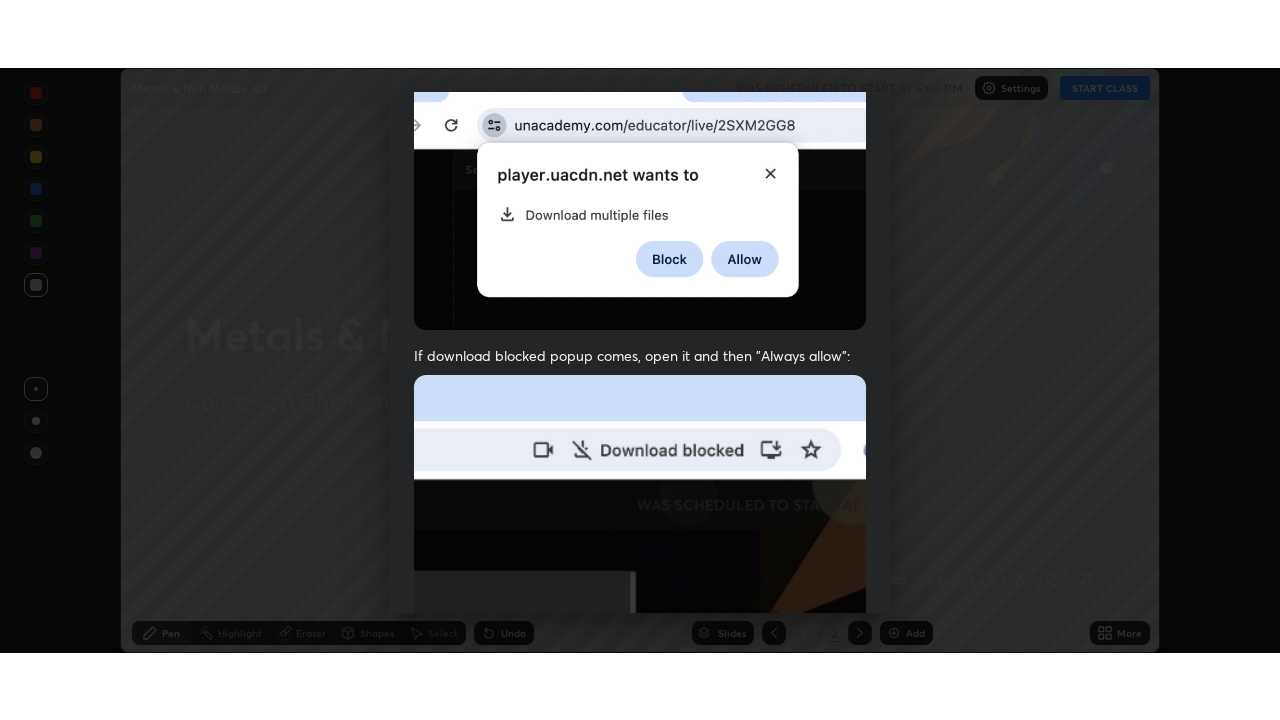 scroll, scrollTop: 479, scrollLeft: 0, axis: vertical 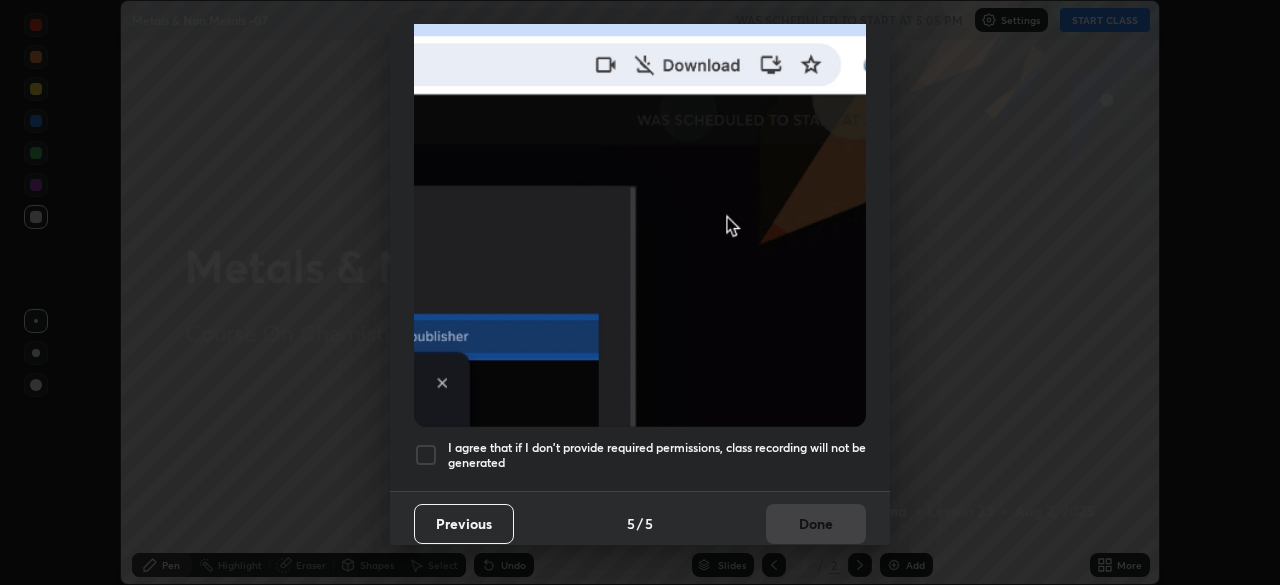 click on "I agree that if I don't provide required permissions, class recording will not be generated" at bounding box center [657, 455] 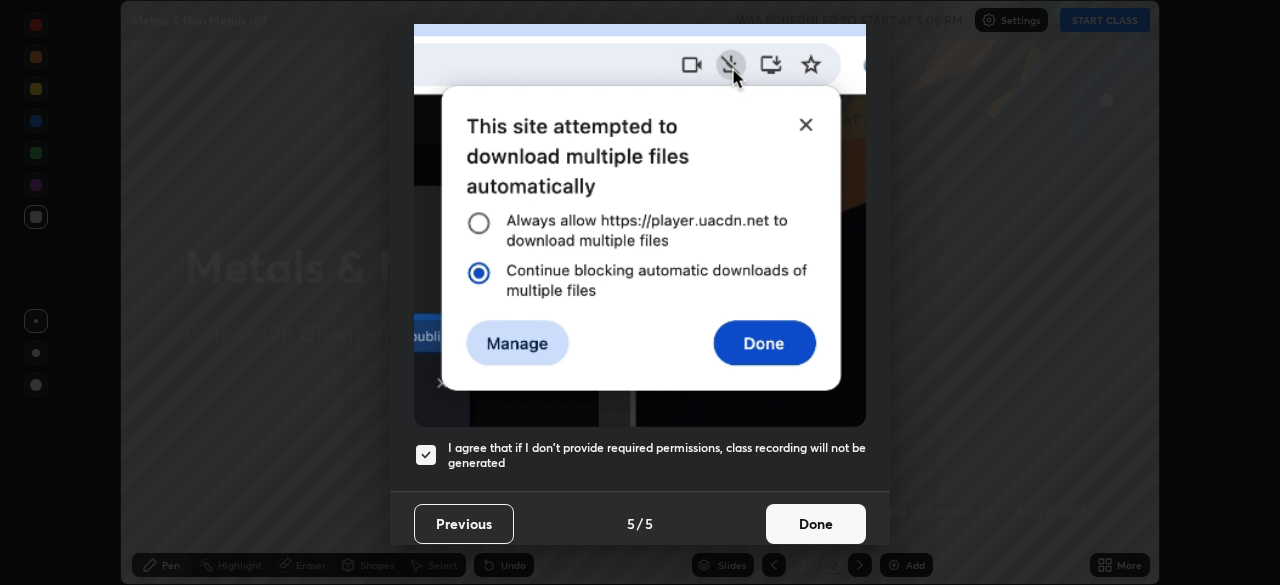 click on "Done" at bounding box center (816, 524) 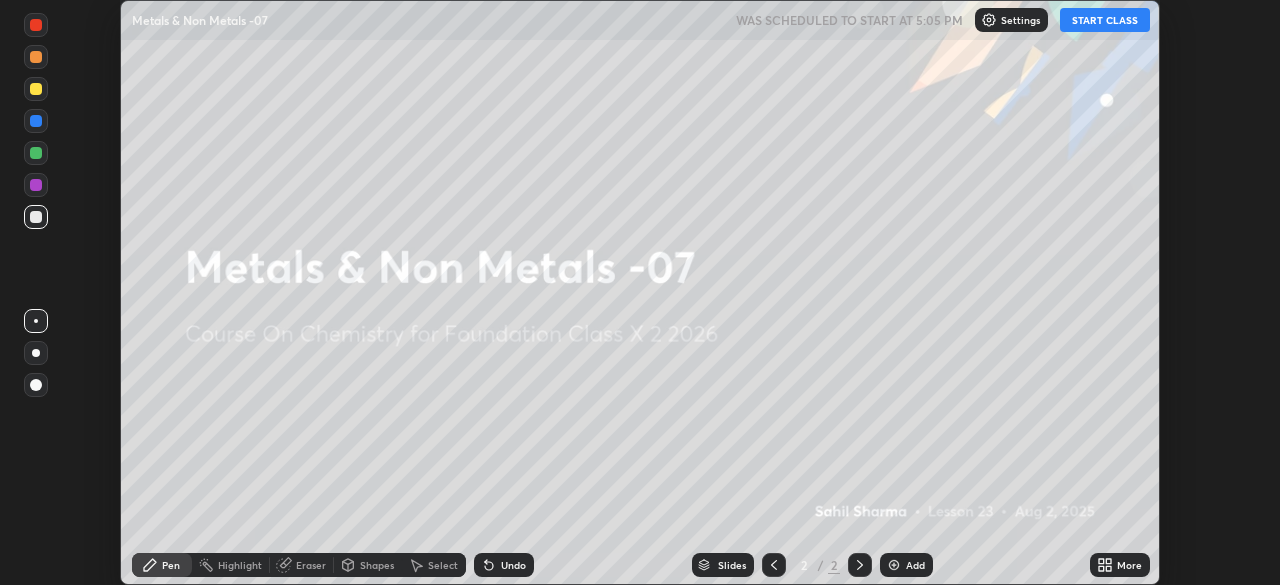 click 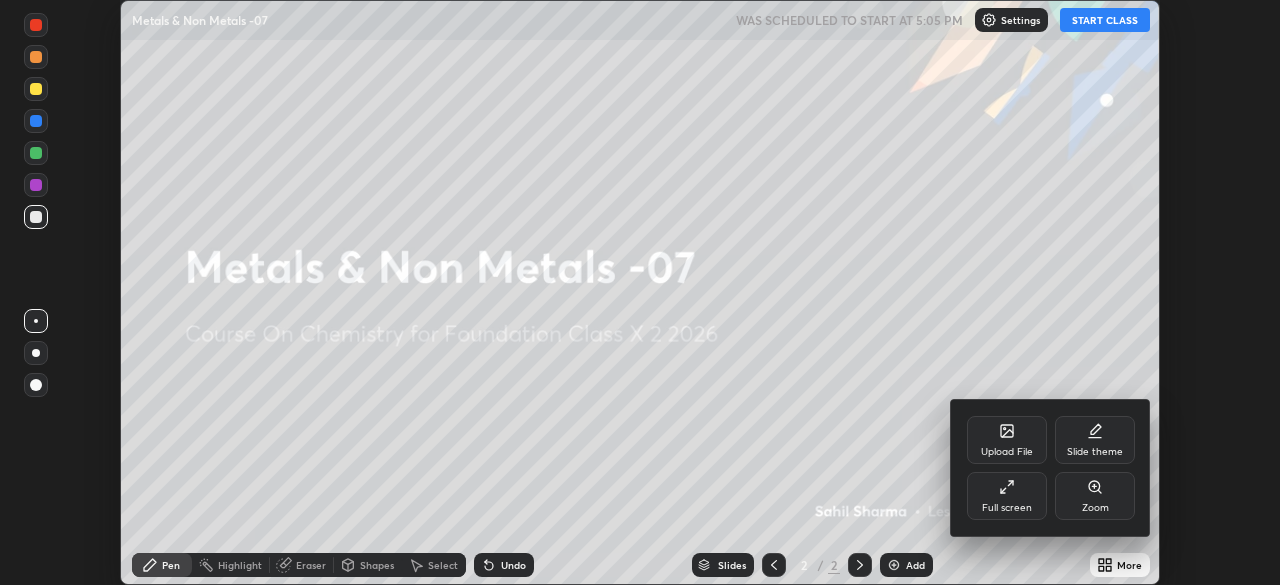 click on "Full screen" at bounding box center [1007, 496] 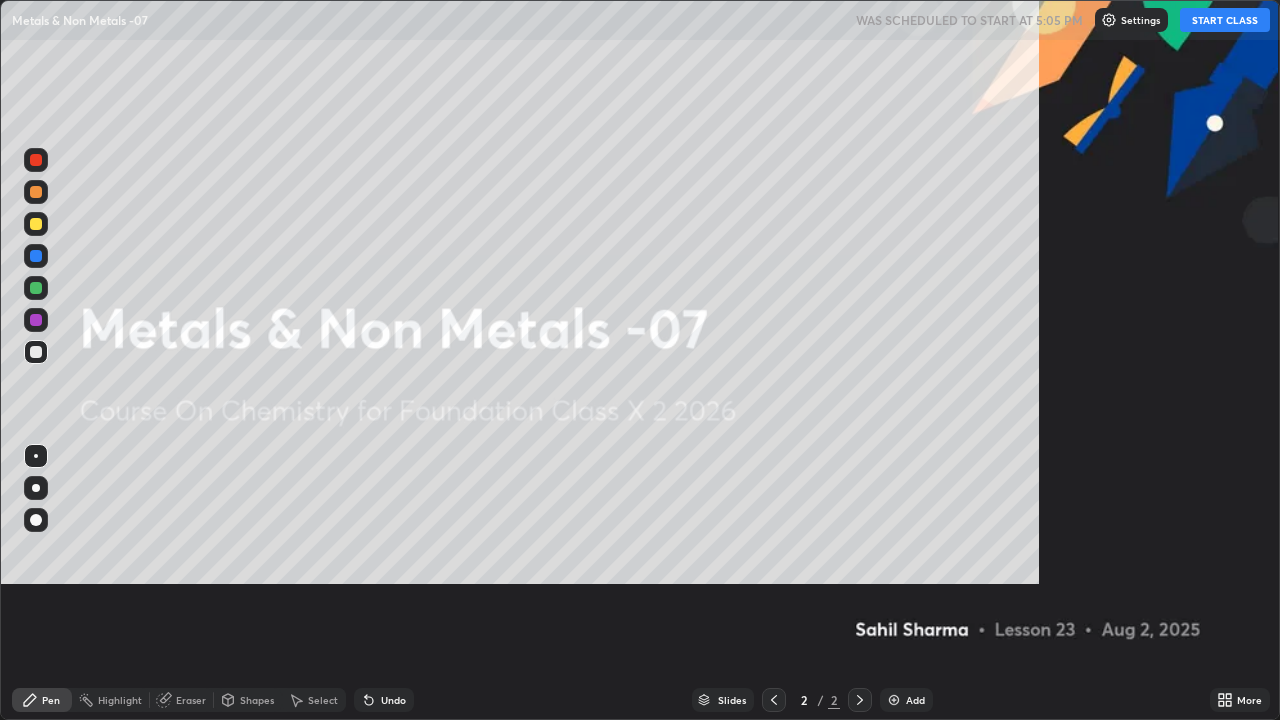 scroll, scrollTop: 99280, scrollLeft: 98720, axis: both 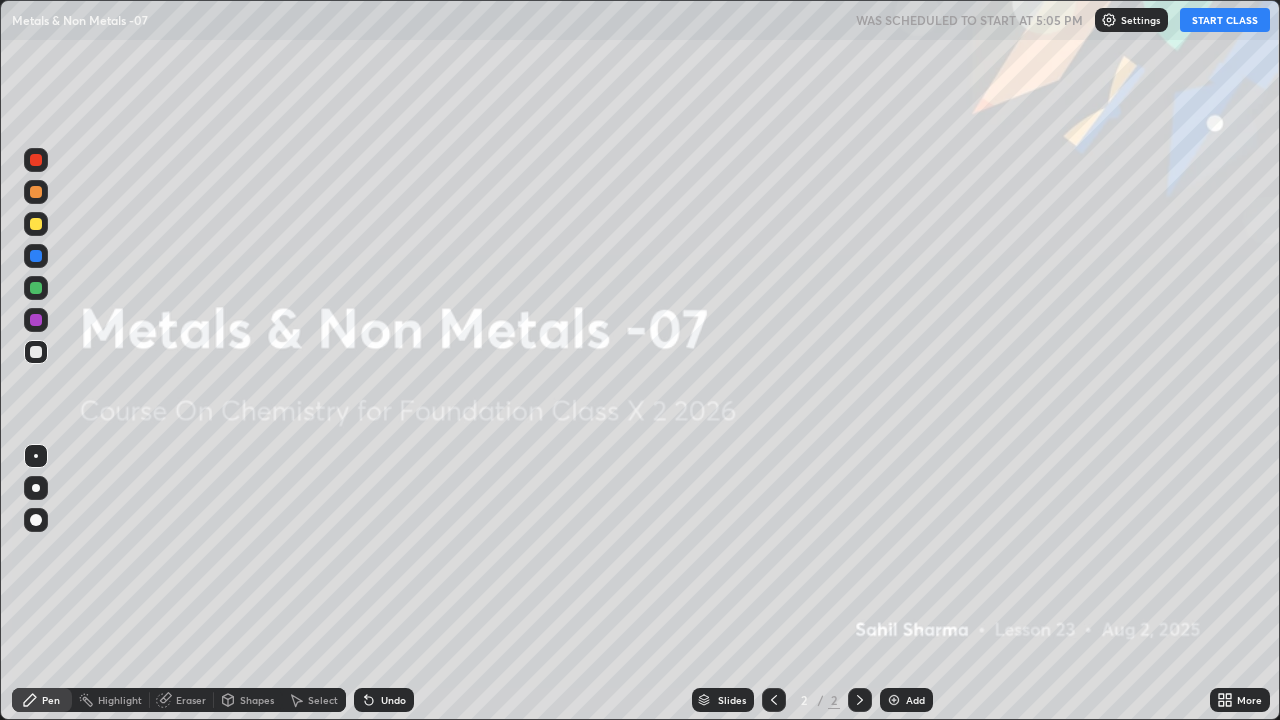 click on "START CLASS" at bounding box center [1225, 20] 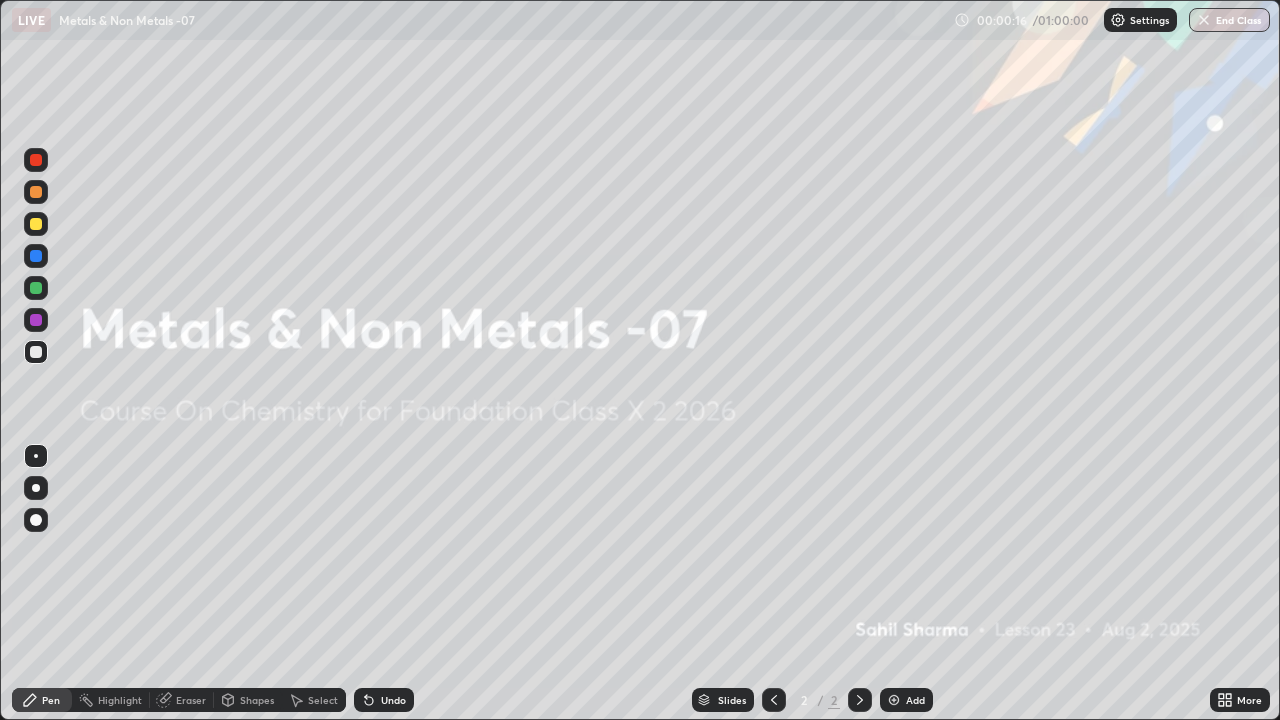 click on "Add" at bounding box center [915, 700] 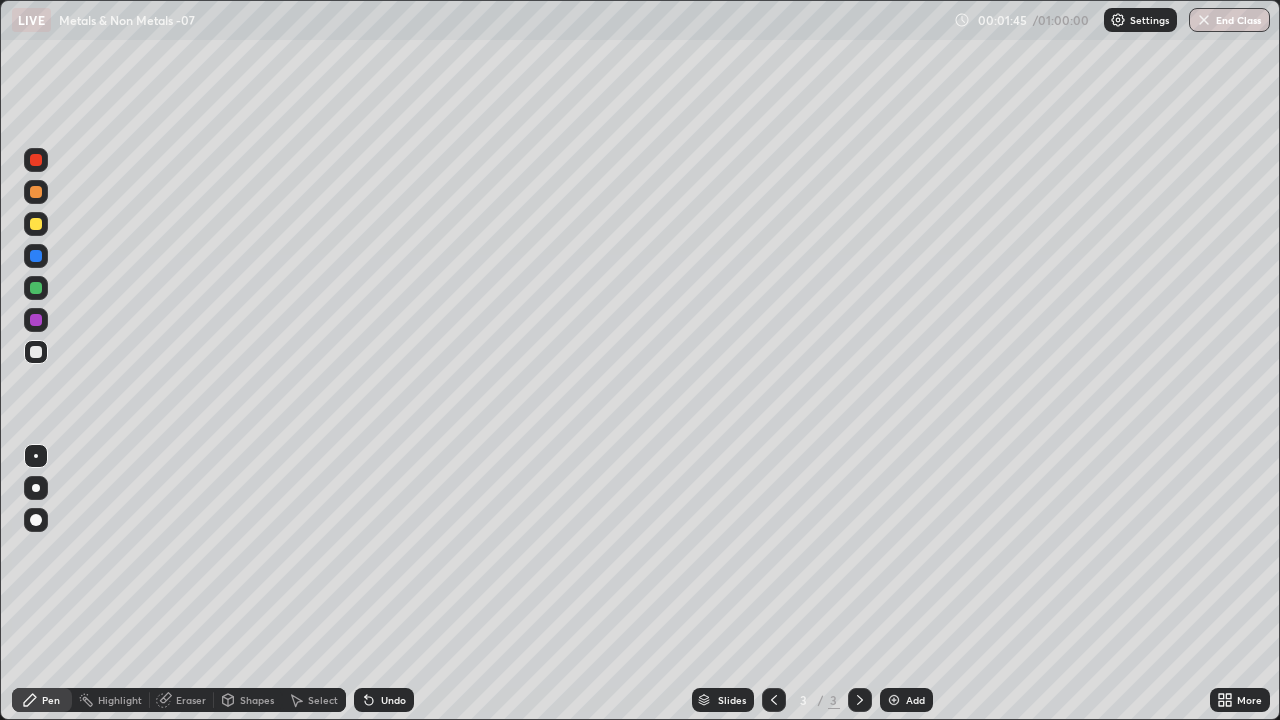 click at bounding box center [36, 224] 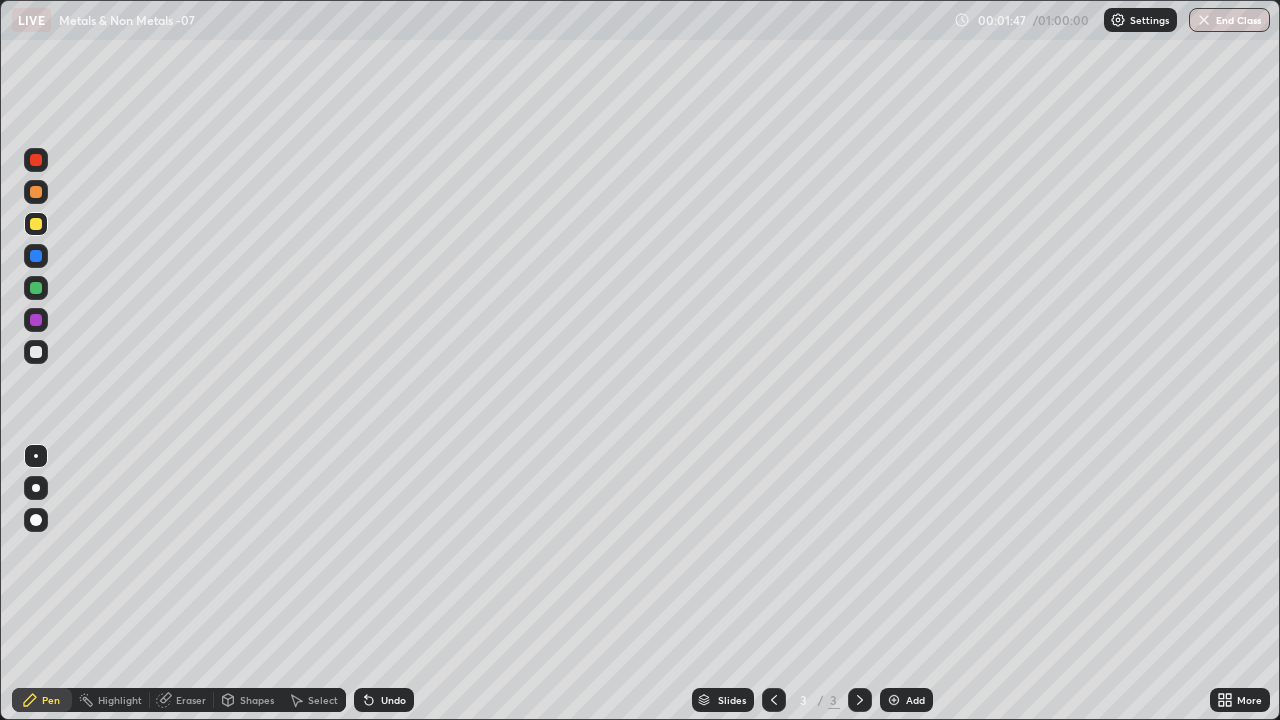 click at bounding box center [36, 224] 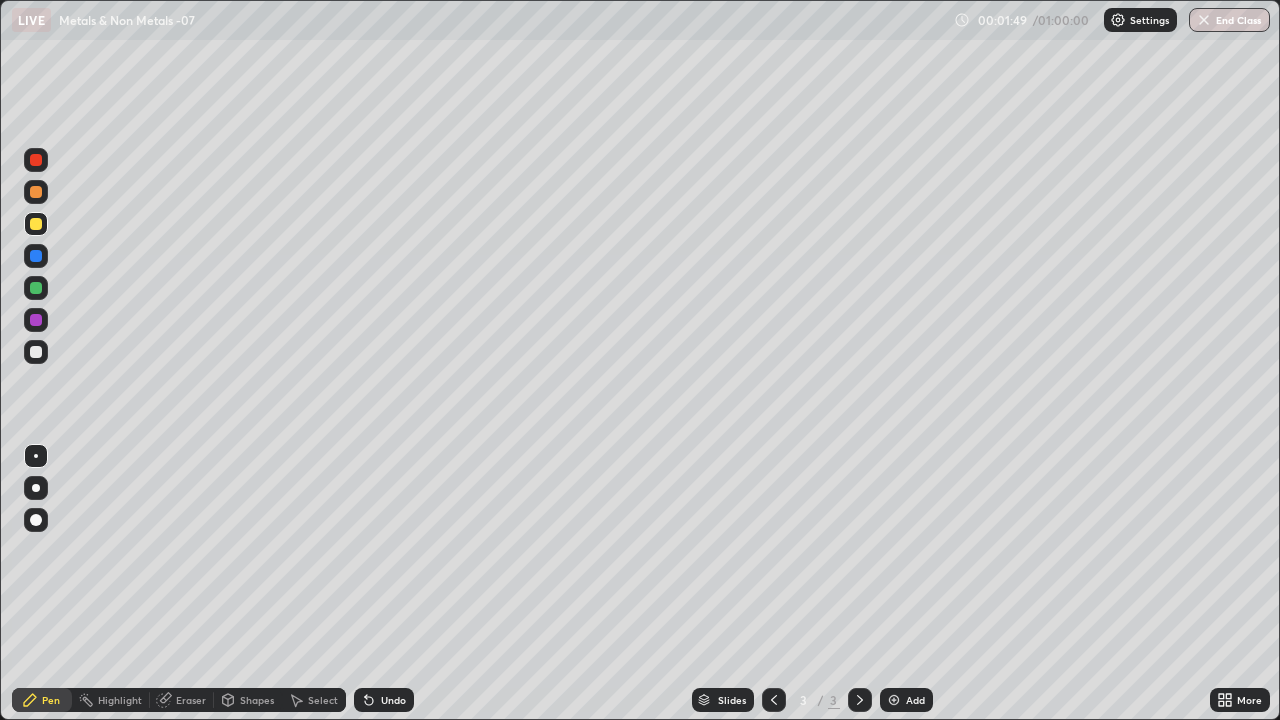 click at bounding box center (36, 520) 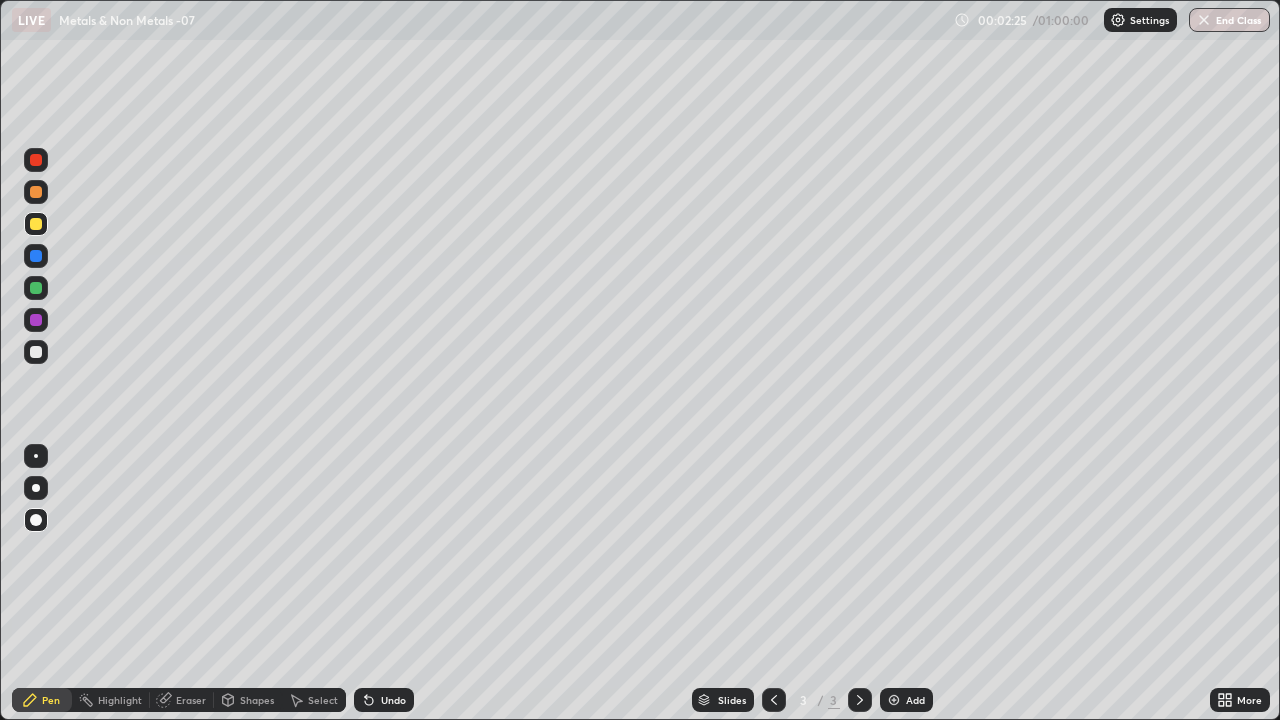 click at bounding box center (36, 352) 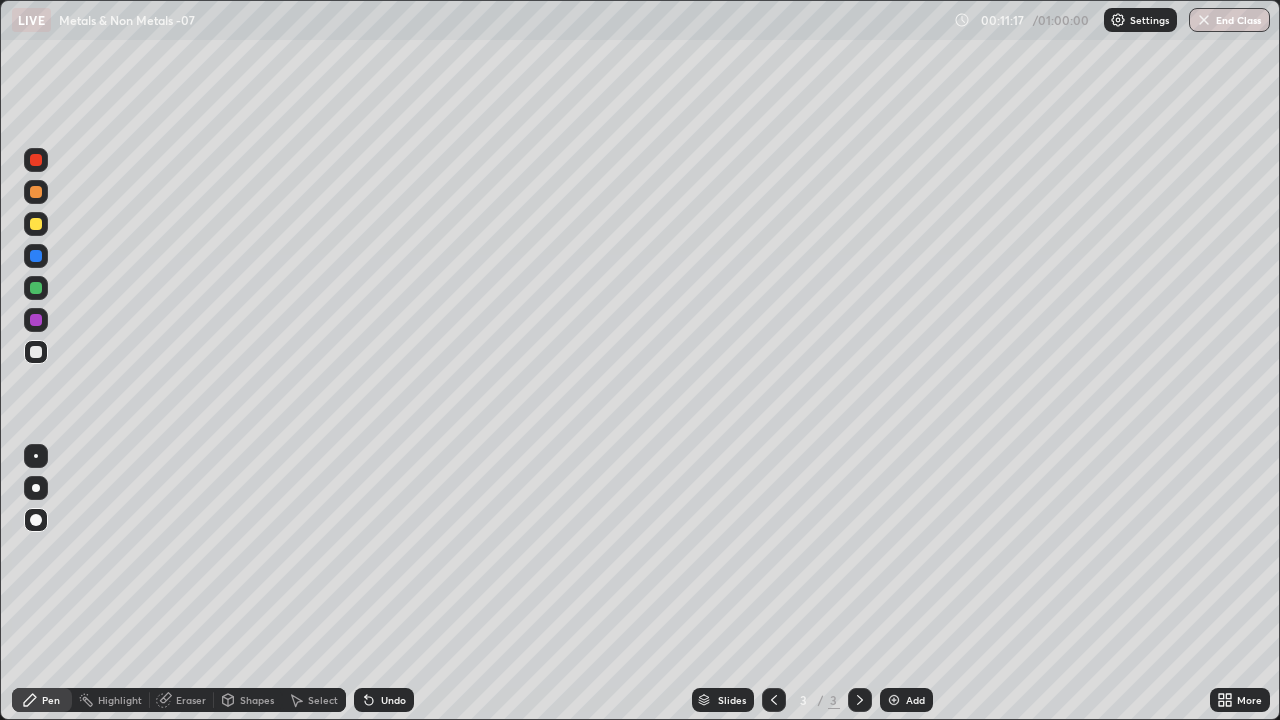 click on "Add" at bounding box center (915, 700) 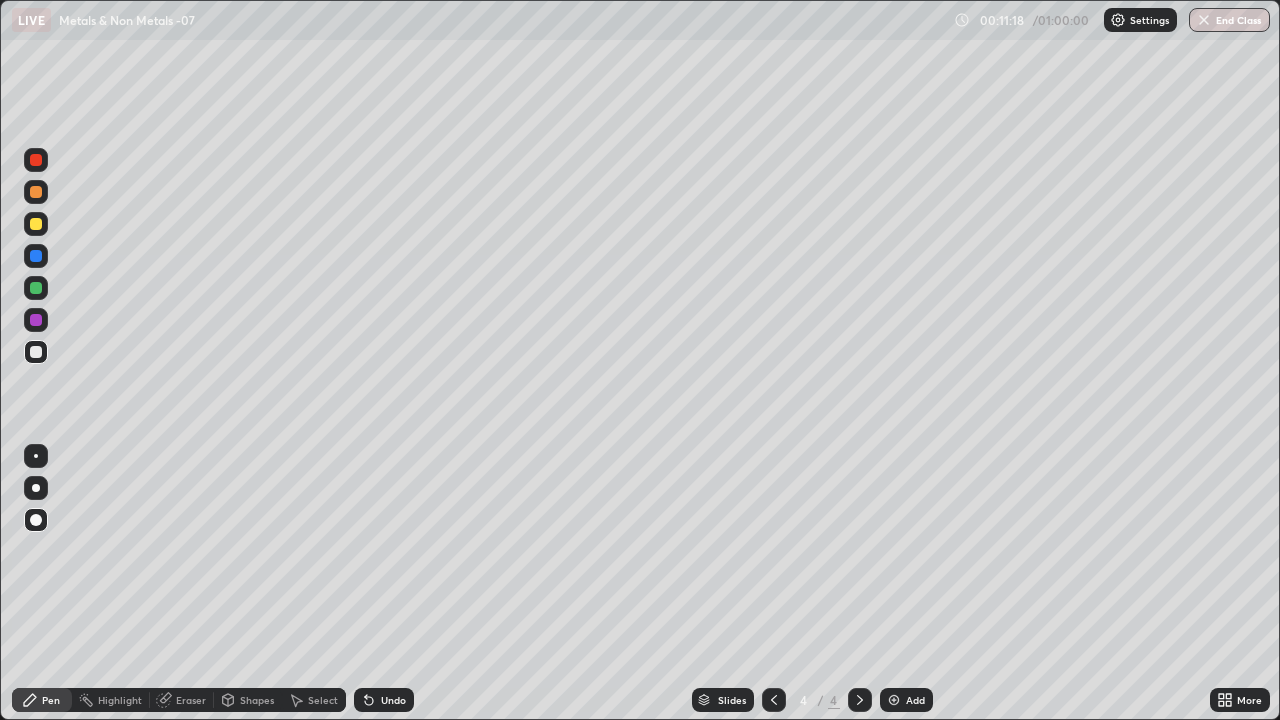 click at bounding box center [36, 224] 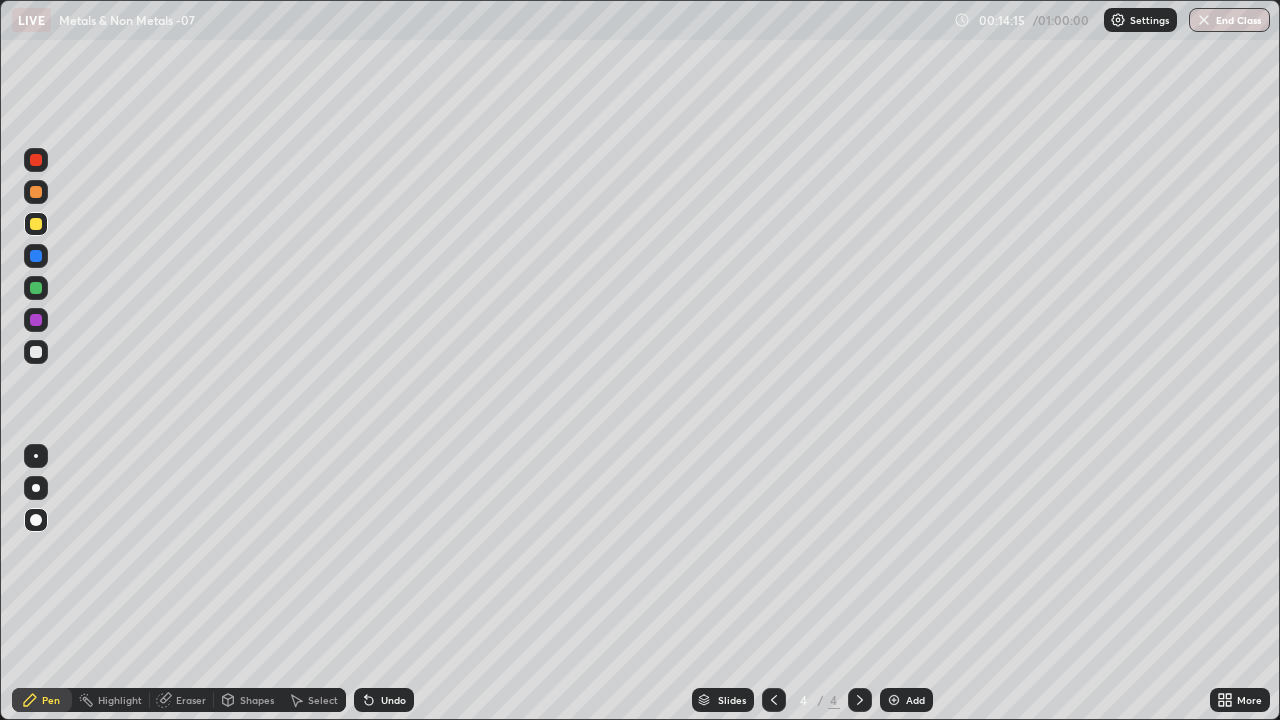 click at bounding box center (36, 352) 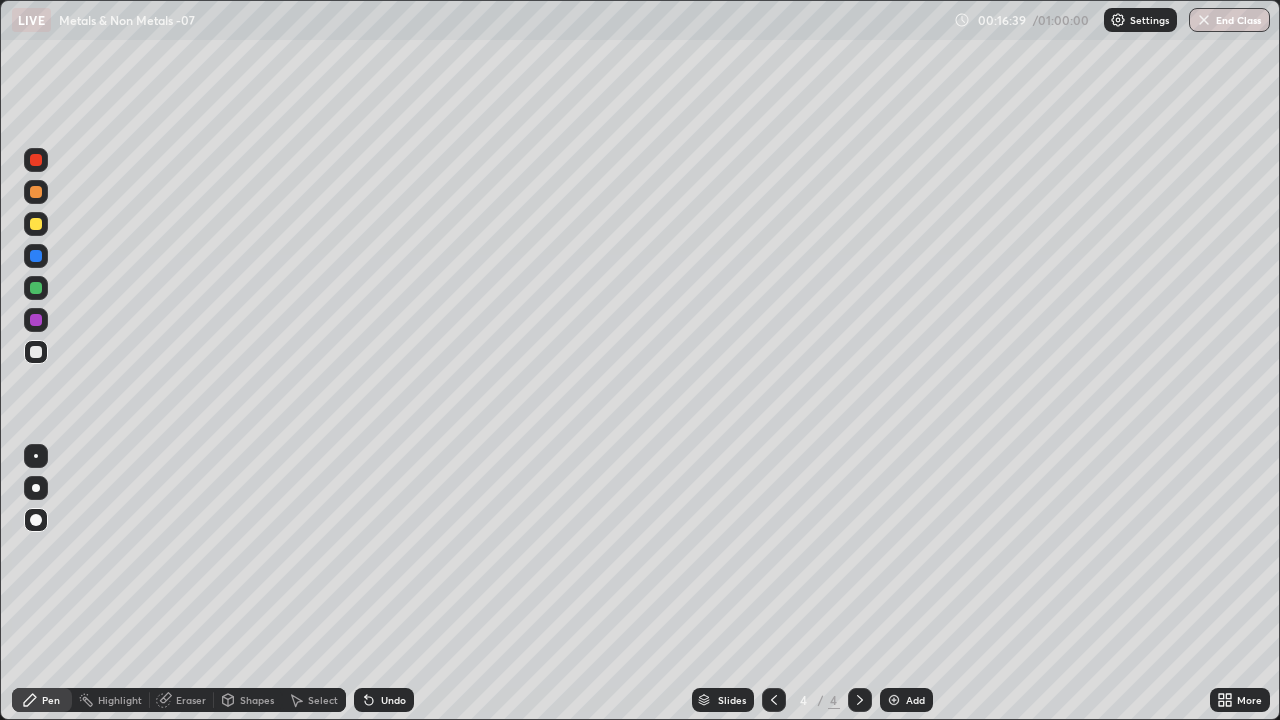 click at bounding box center [894, 700] 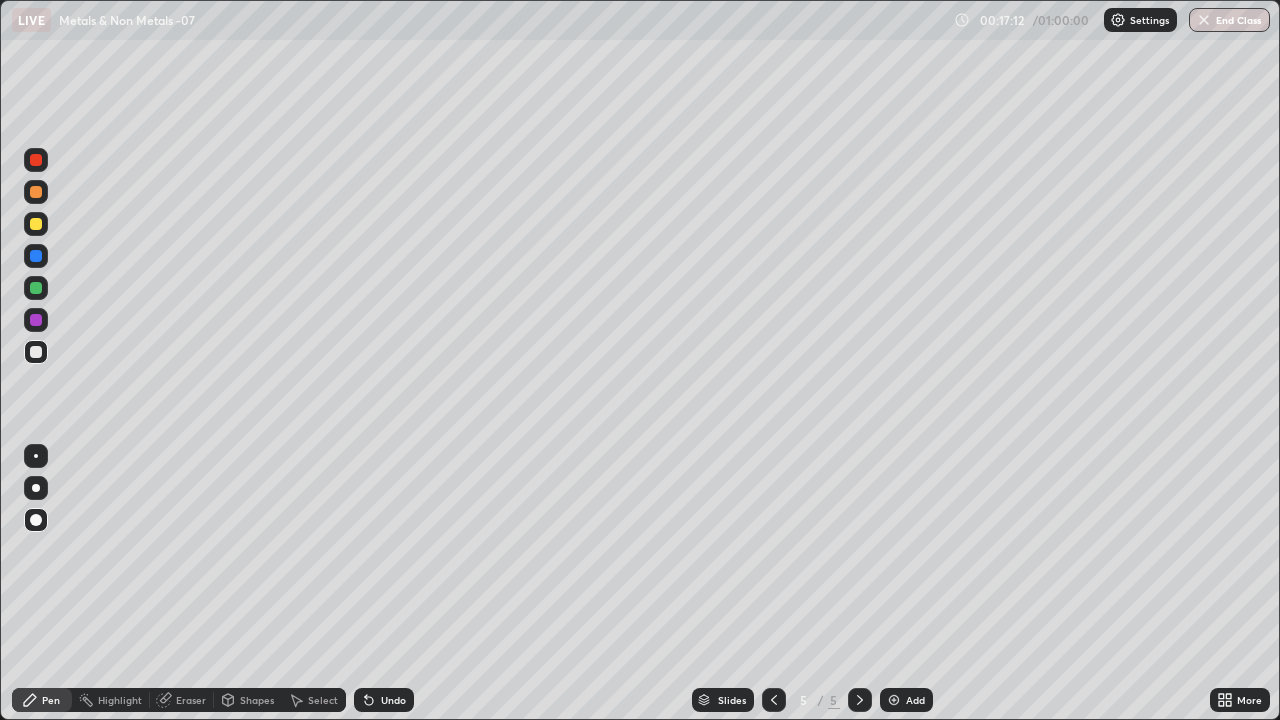 click on "Eraser" at bounding box center (191, 700) 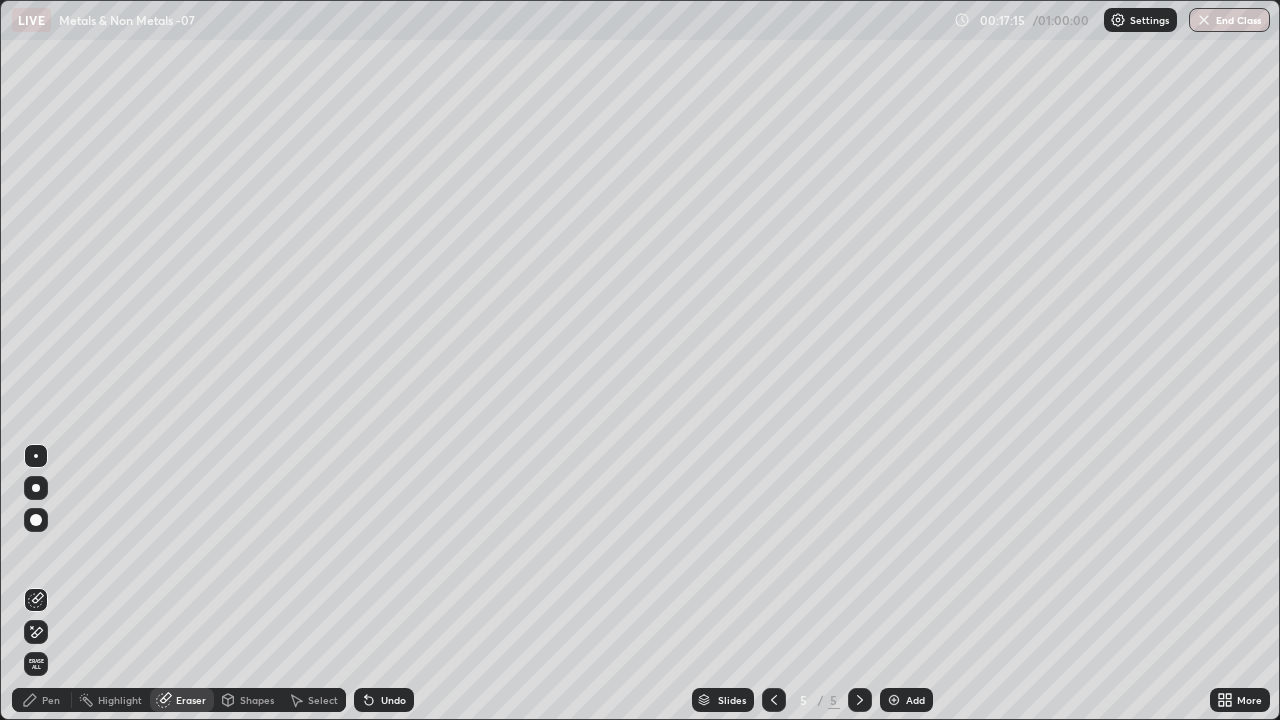 click on "Pen" at bounding box center (51, 700) 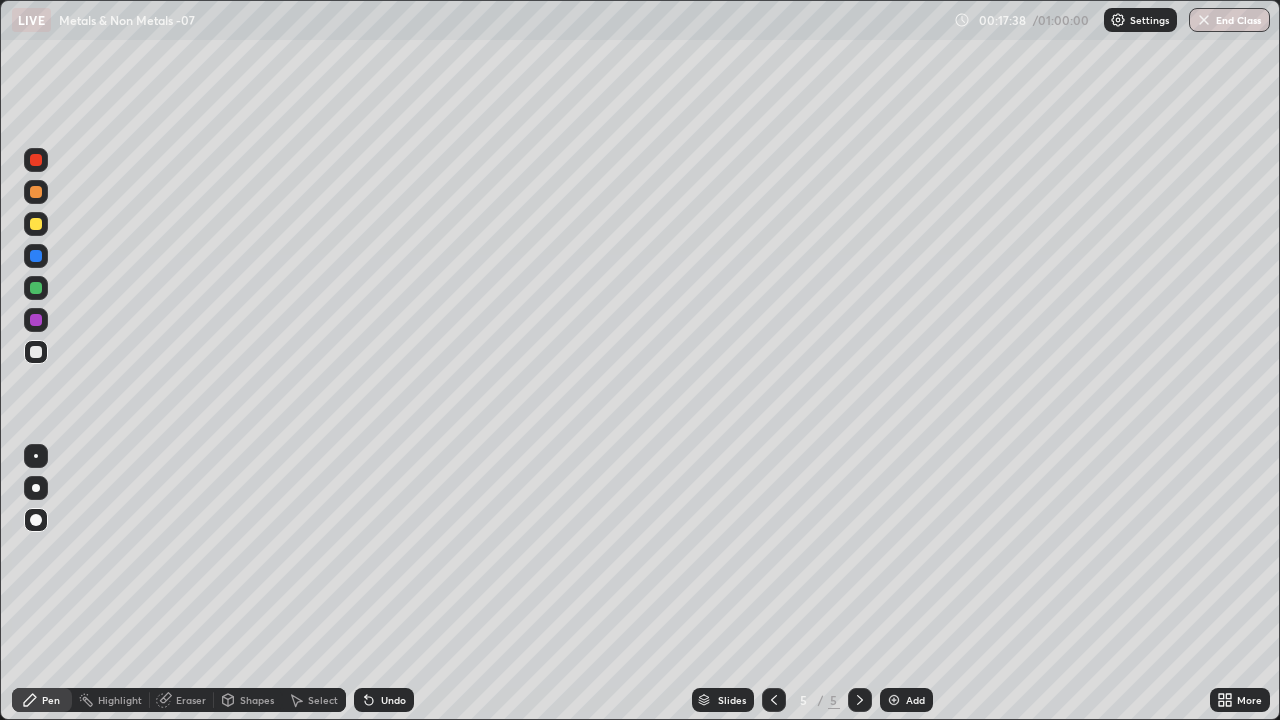 click at bounding box center (36, 288) 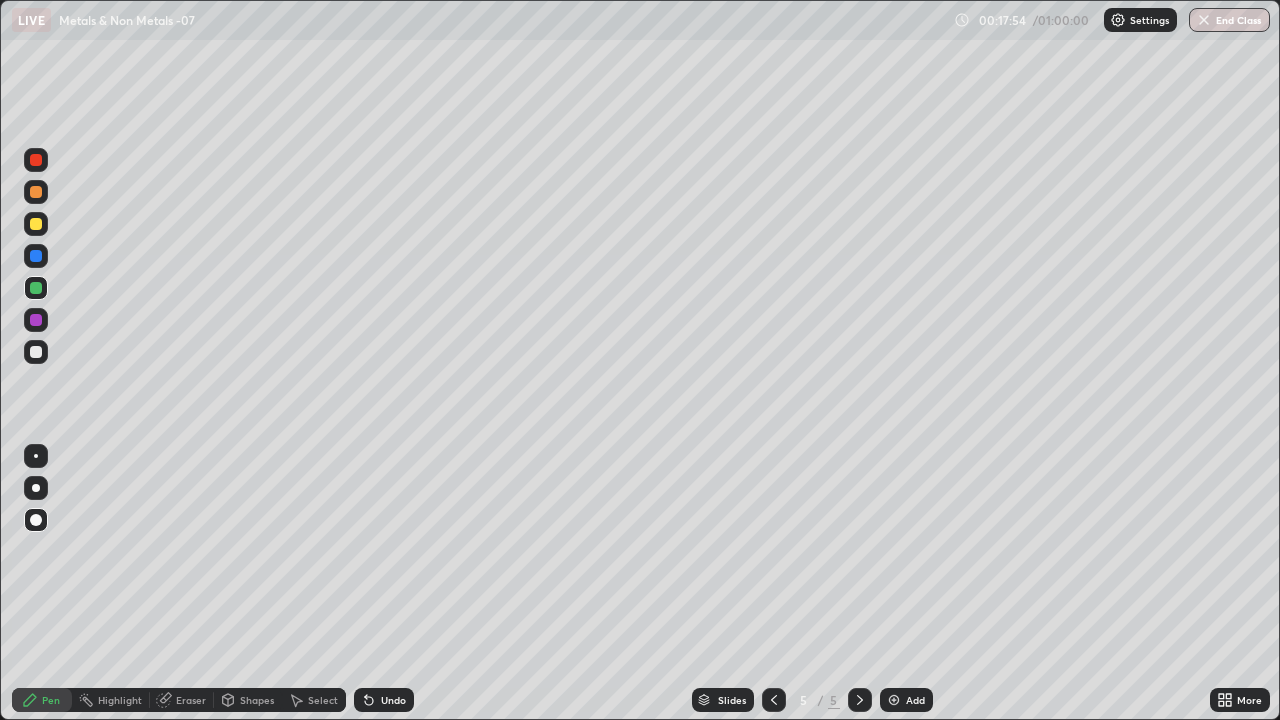 click at bounding box center [36, 256] 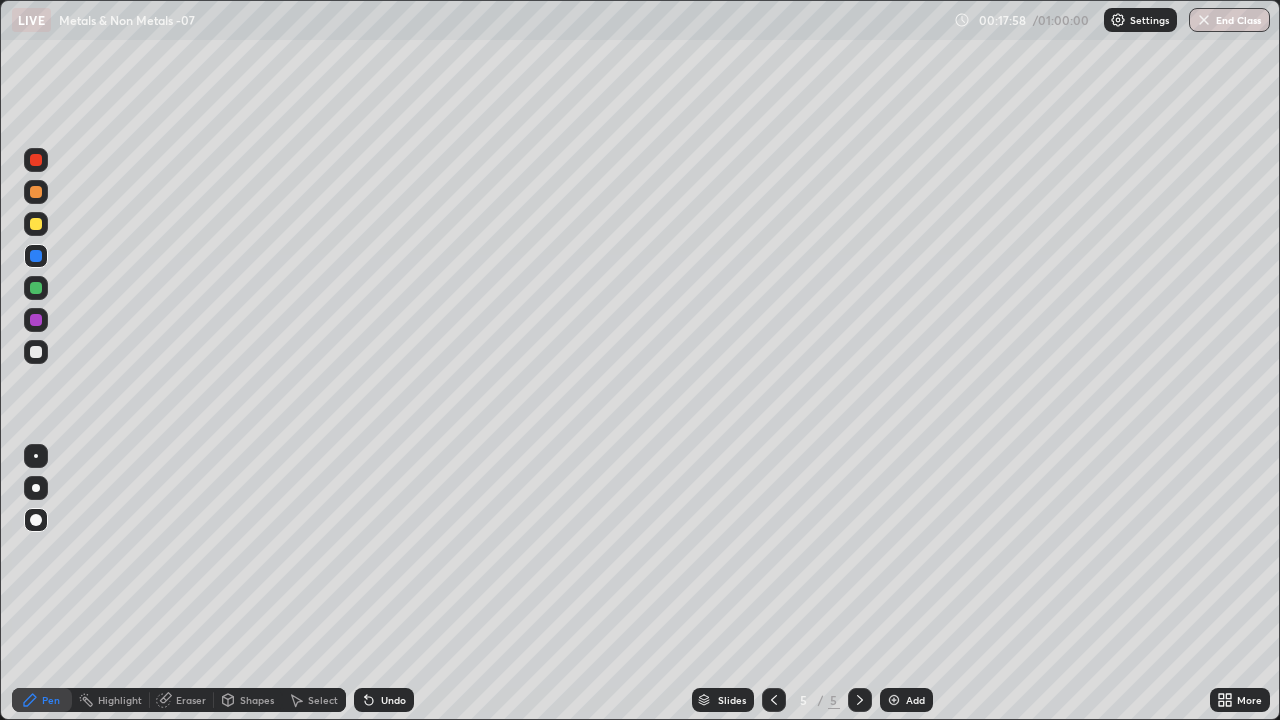 click at bounding box center (36, 352) 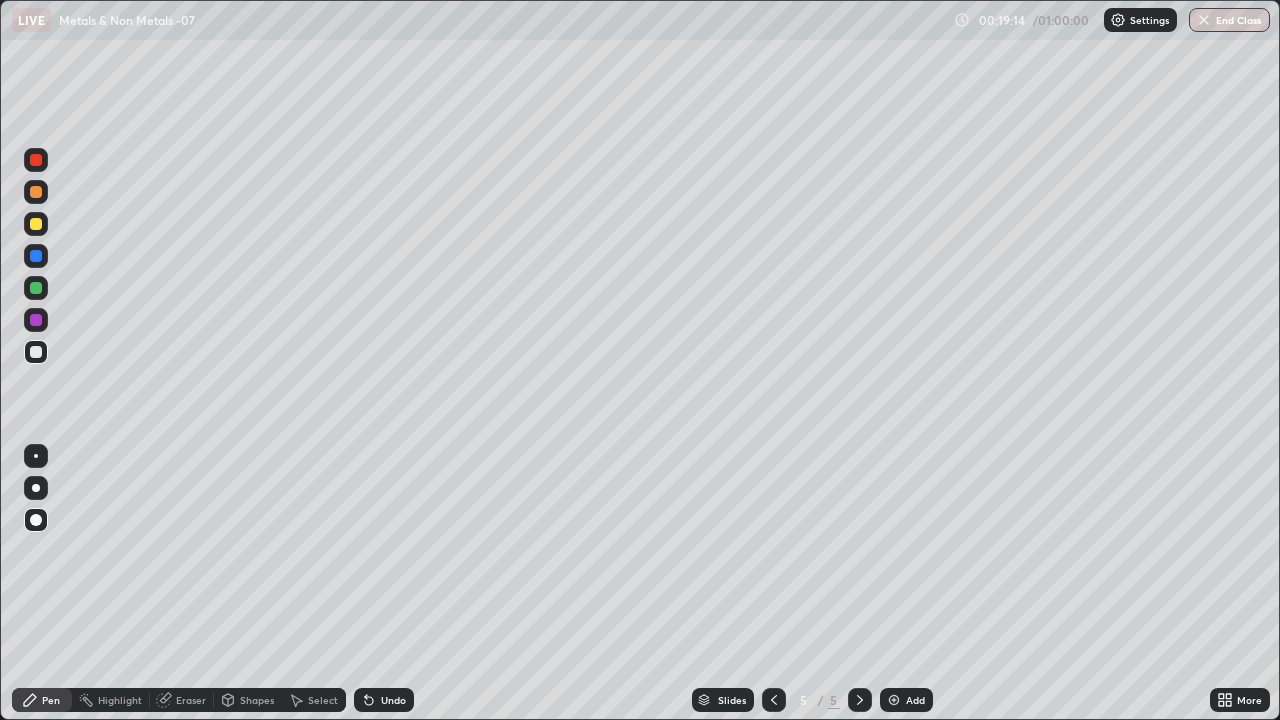 click at bounding box center (36, 288) 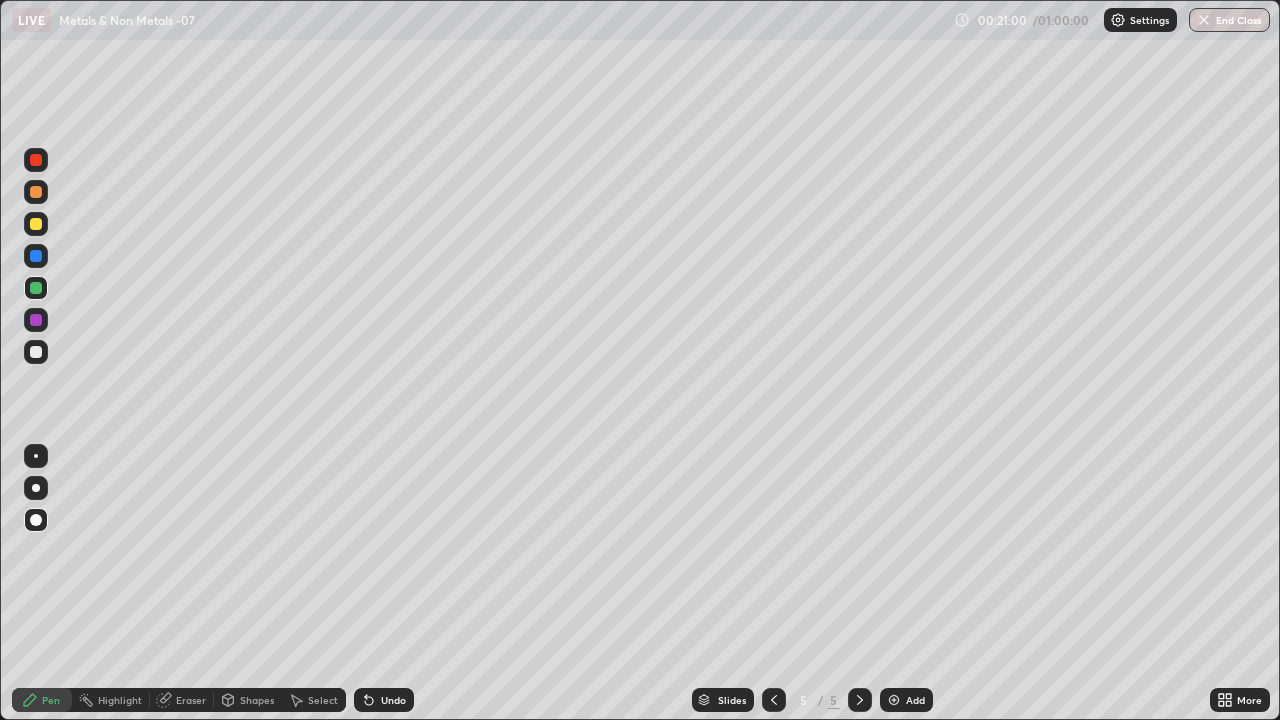 click at bounding box center (36, 224) 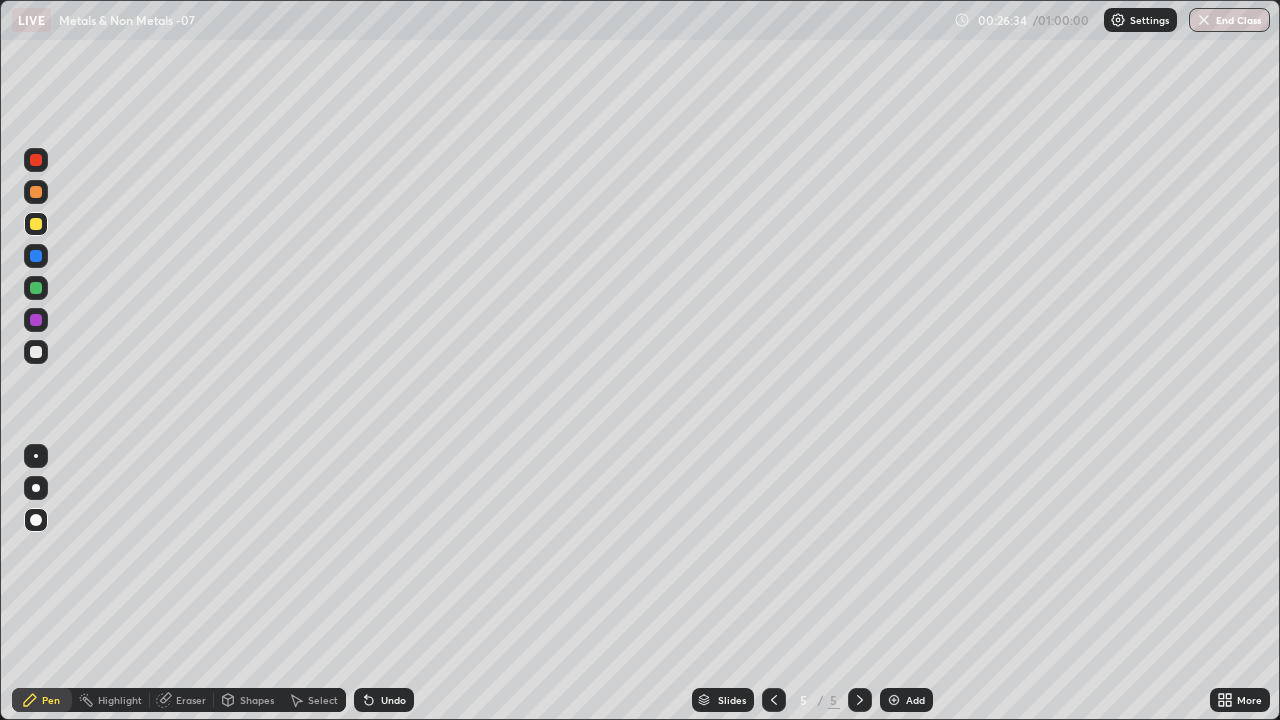 click on "Add" at bounding box center (906, 700) 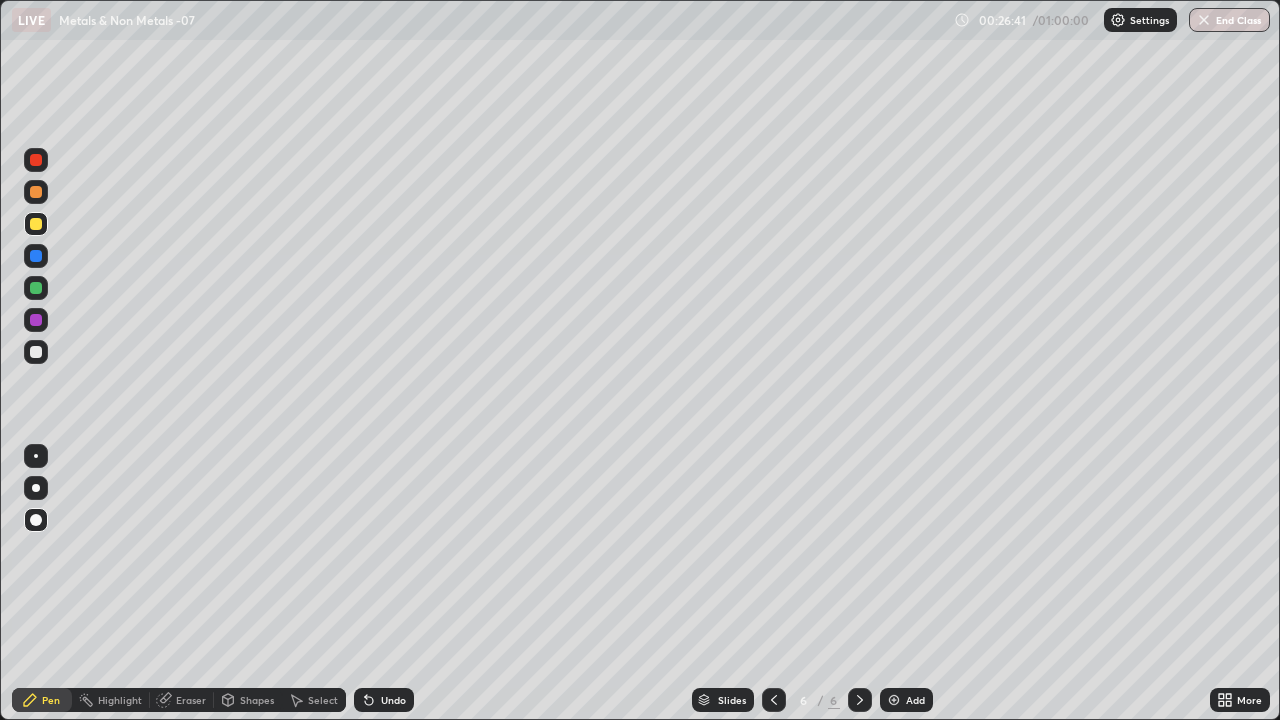 click at bounding box center (36, 352) 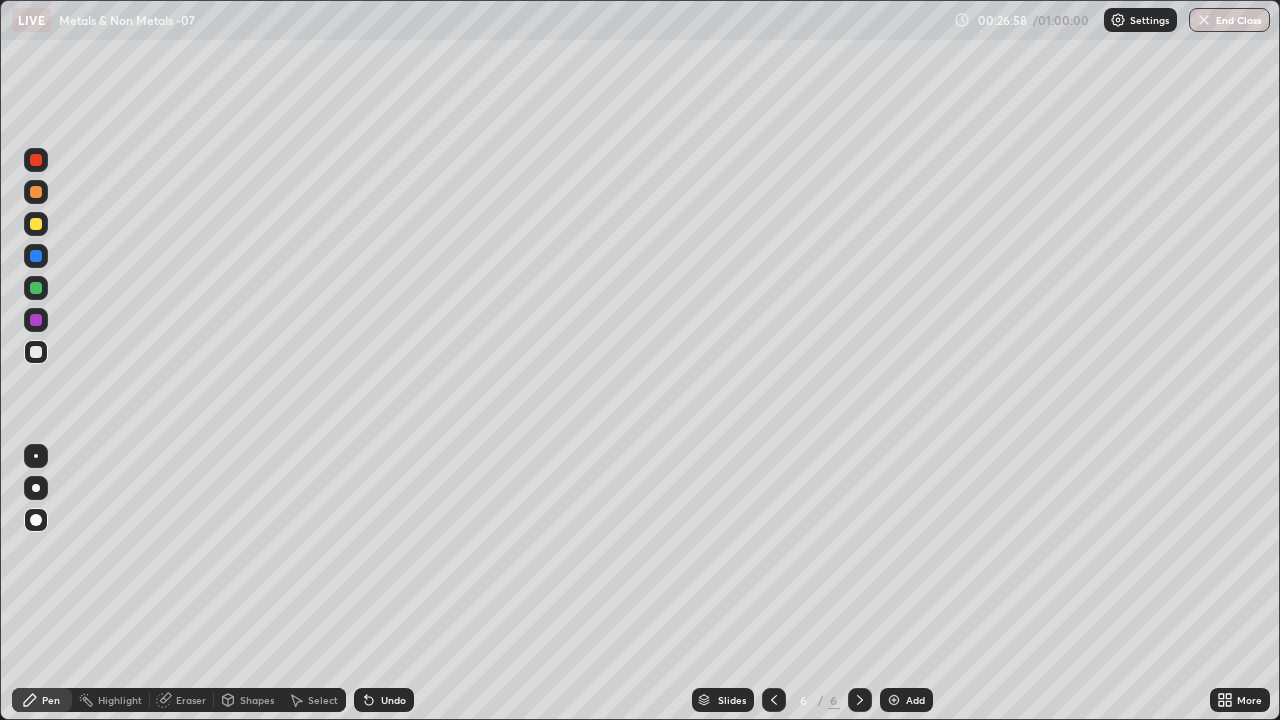 click at bounding box center (36, 352) 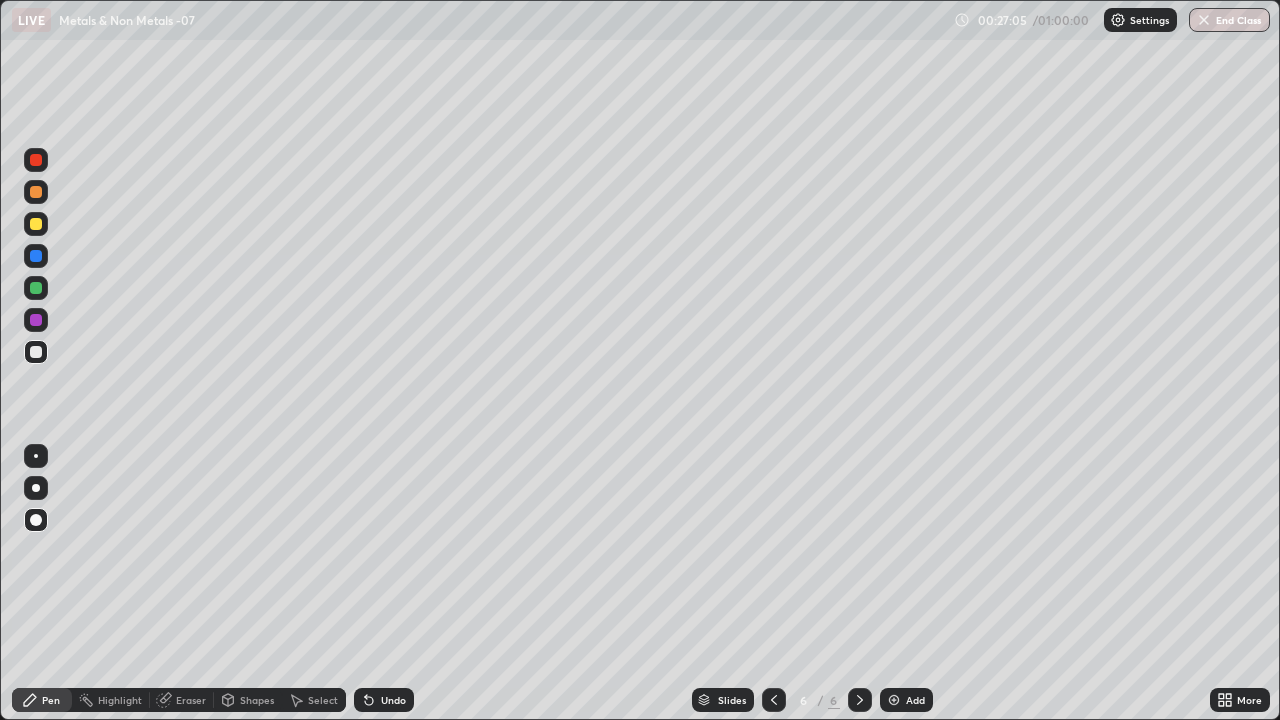 click at bounding box center [36, 224] 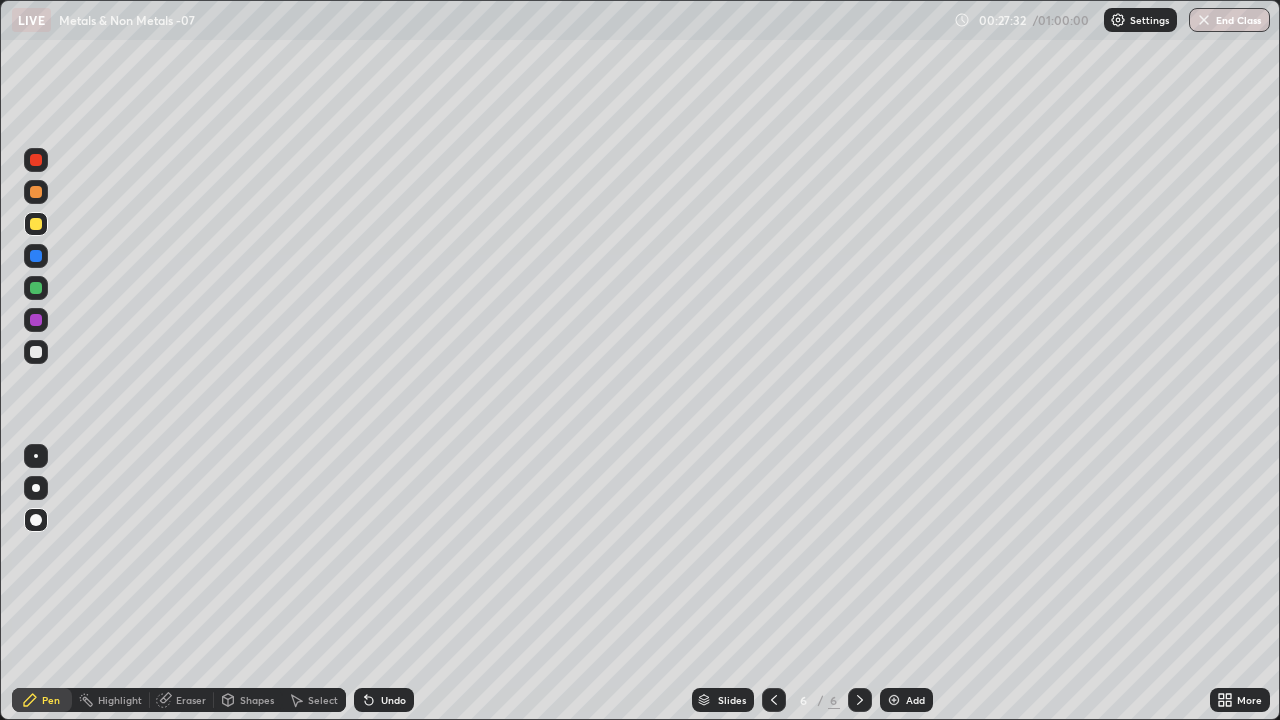 click at bounding box center (36, 288) 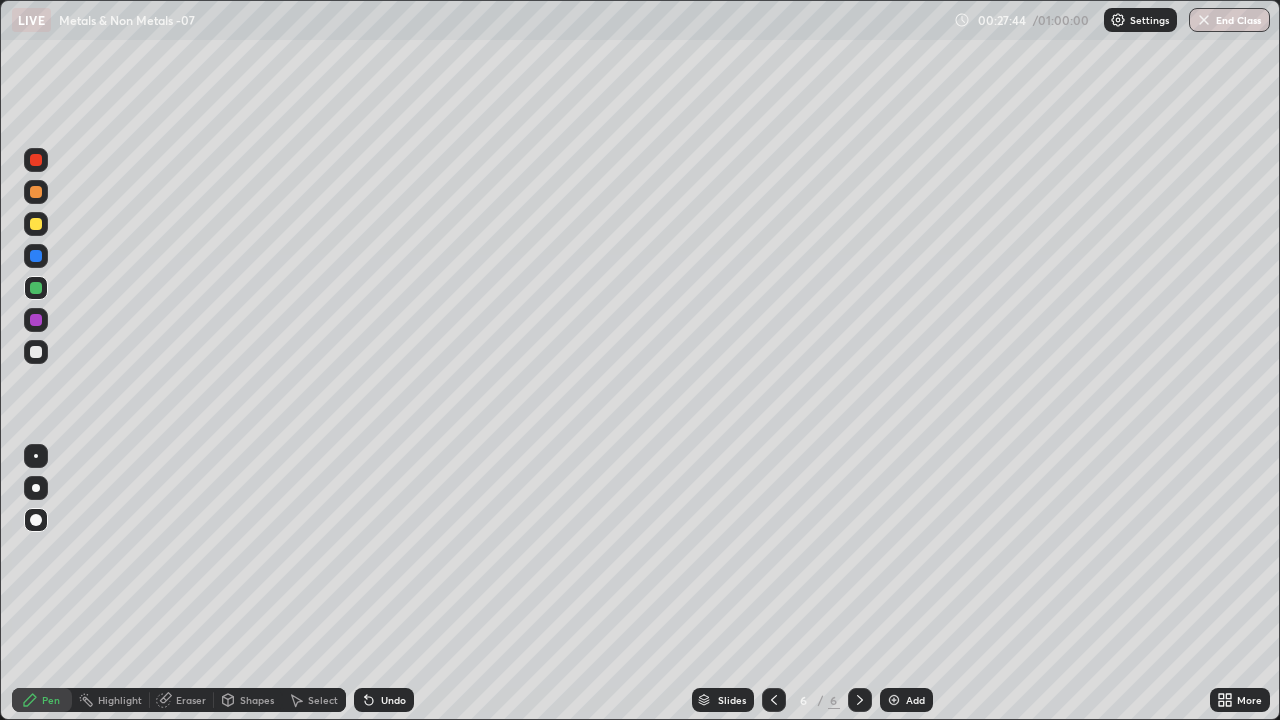 click on "Eraser" at bounding box center (191, 700) 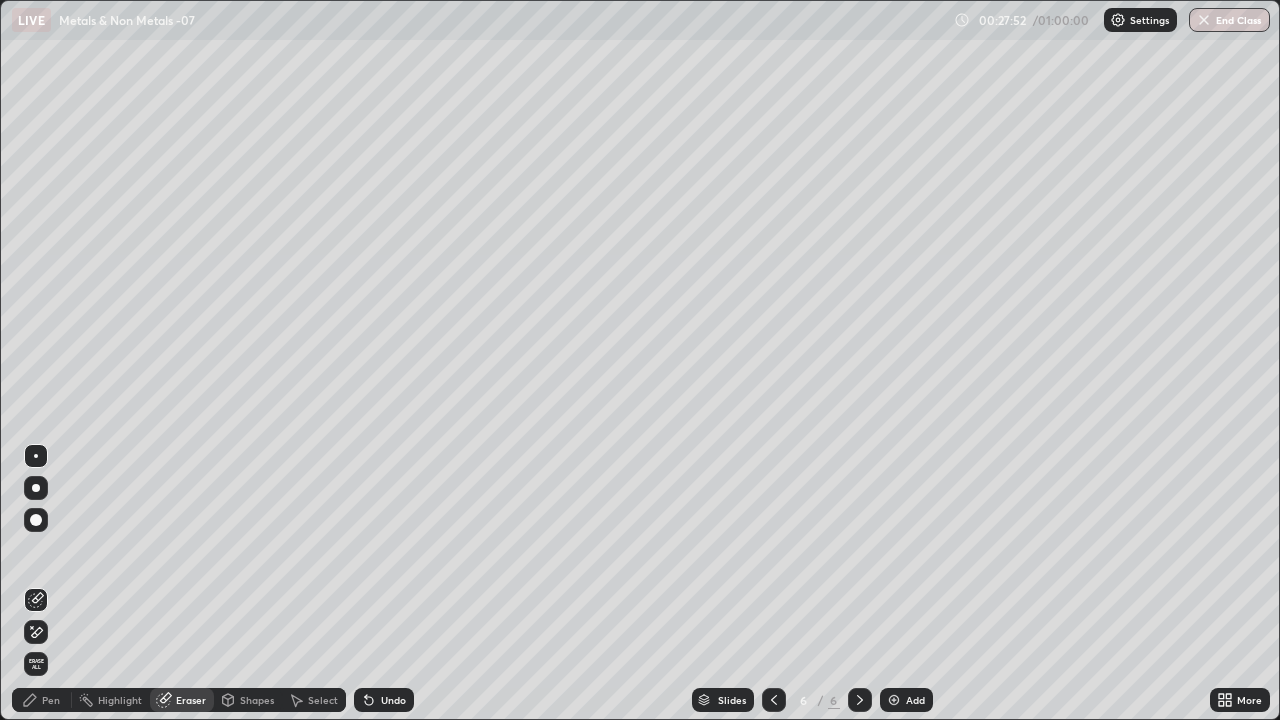 click on "Pen" at bounding box center [51, 700] 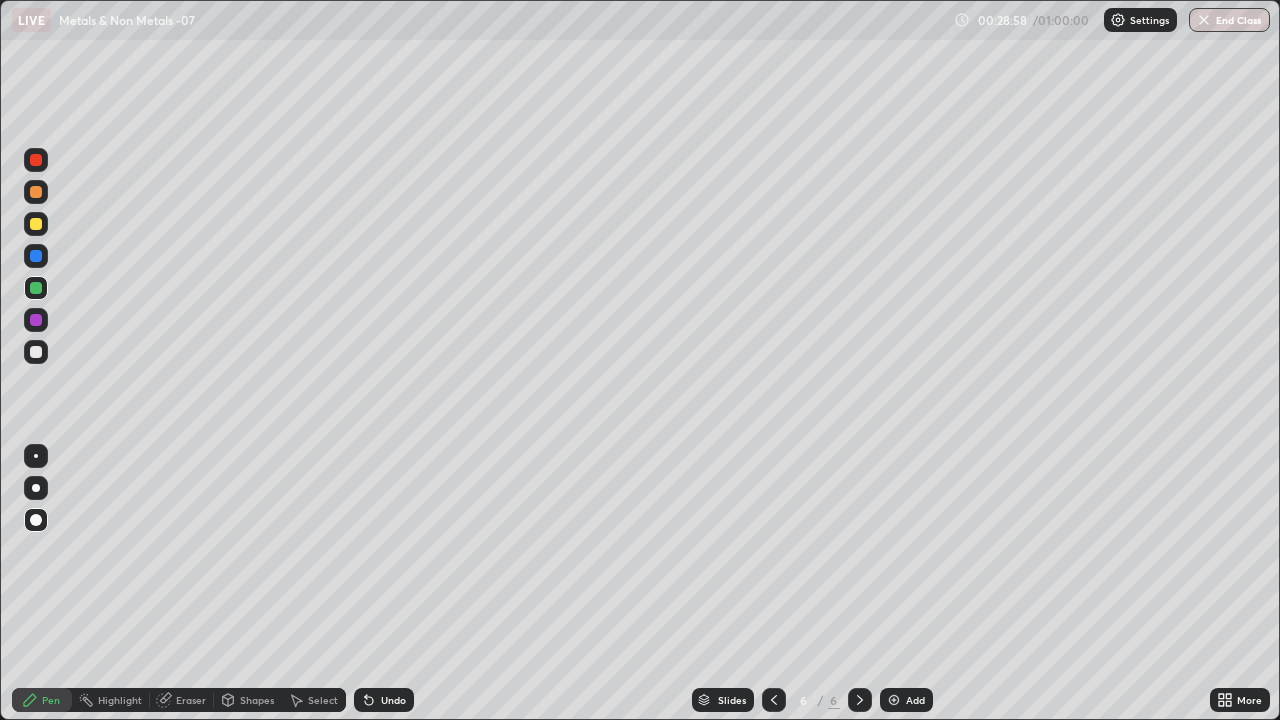 click at bounding box center (36, 224) 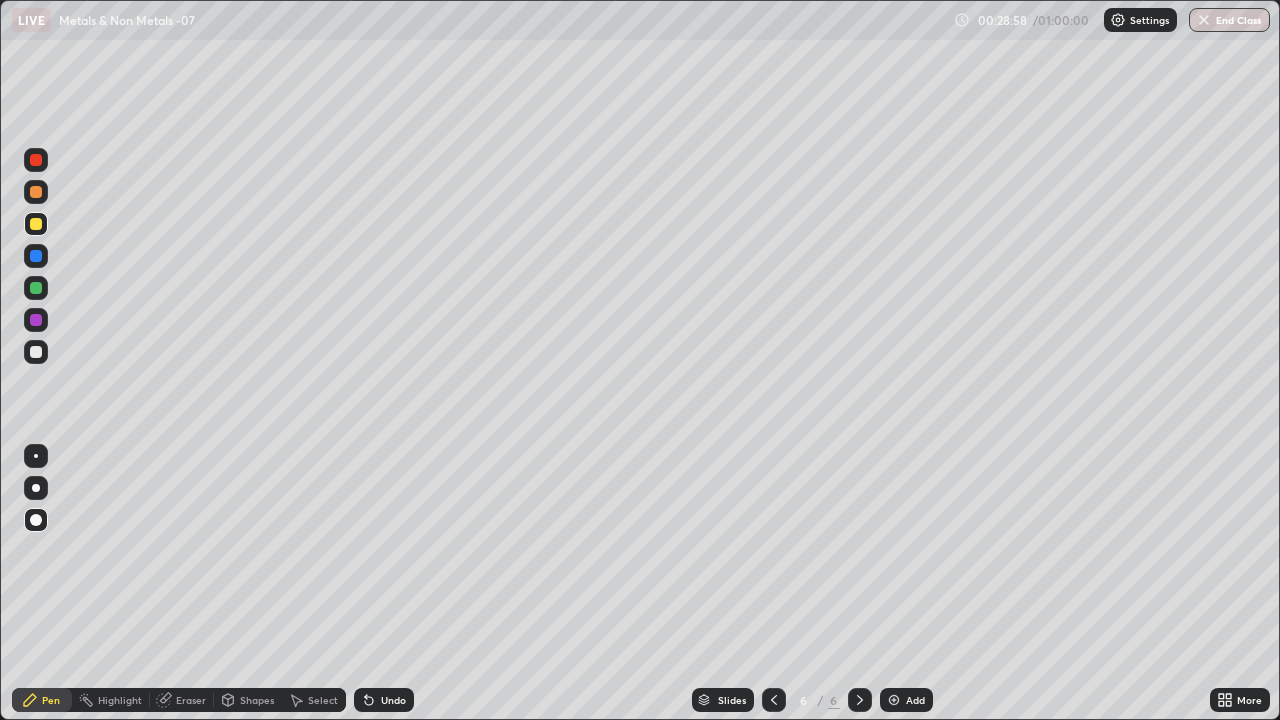 click at bounding box center (36, 288) 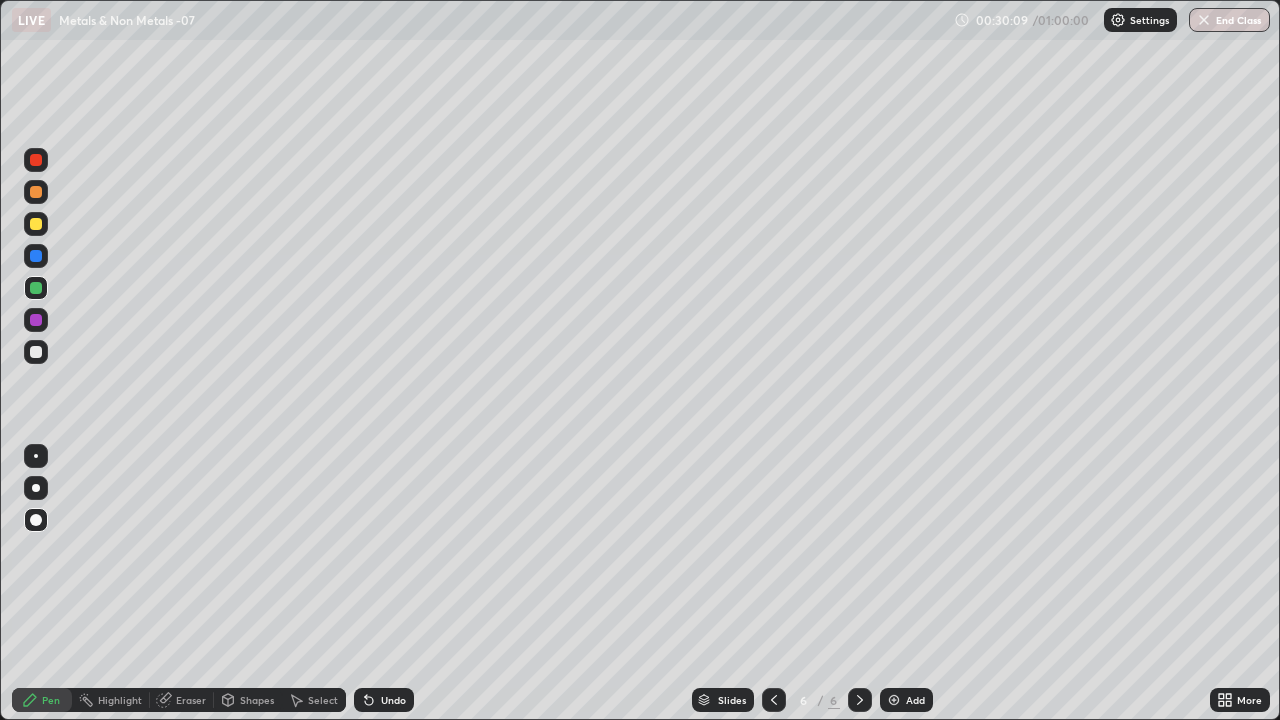 click 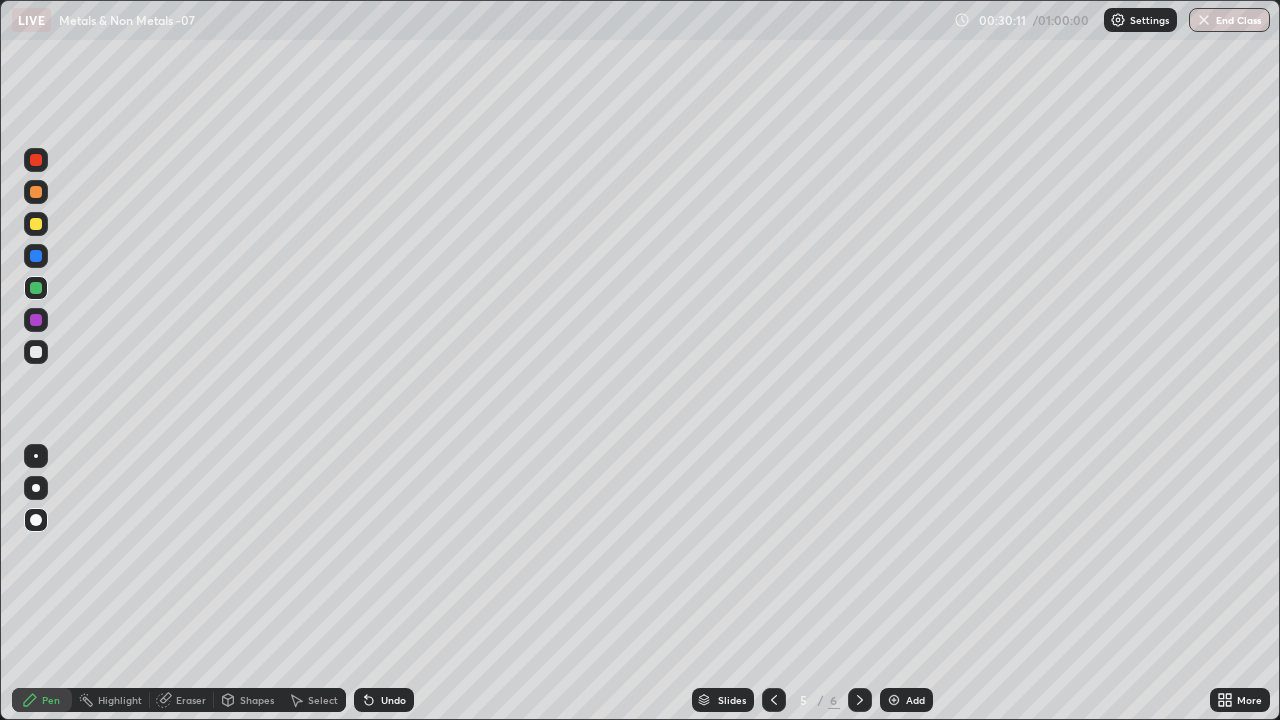 click 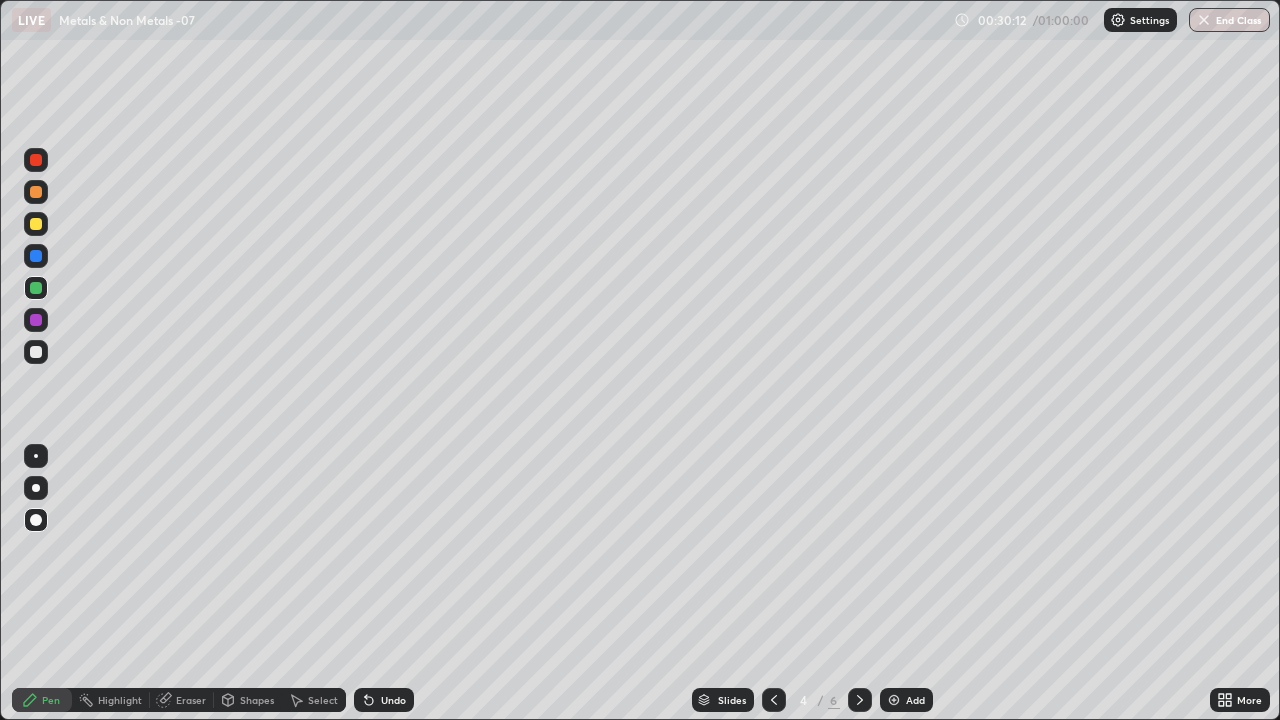 click 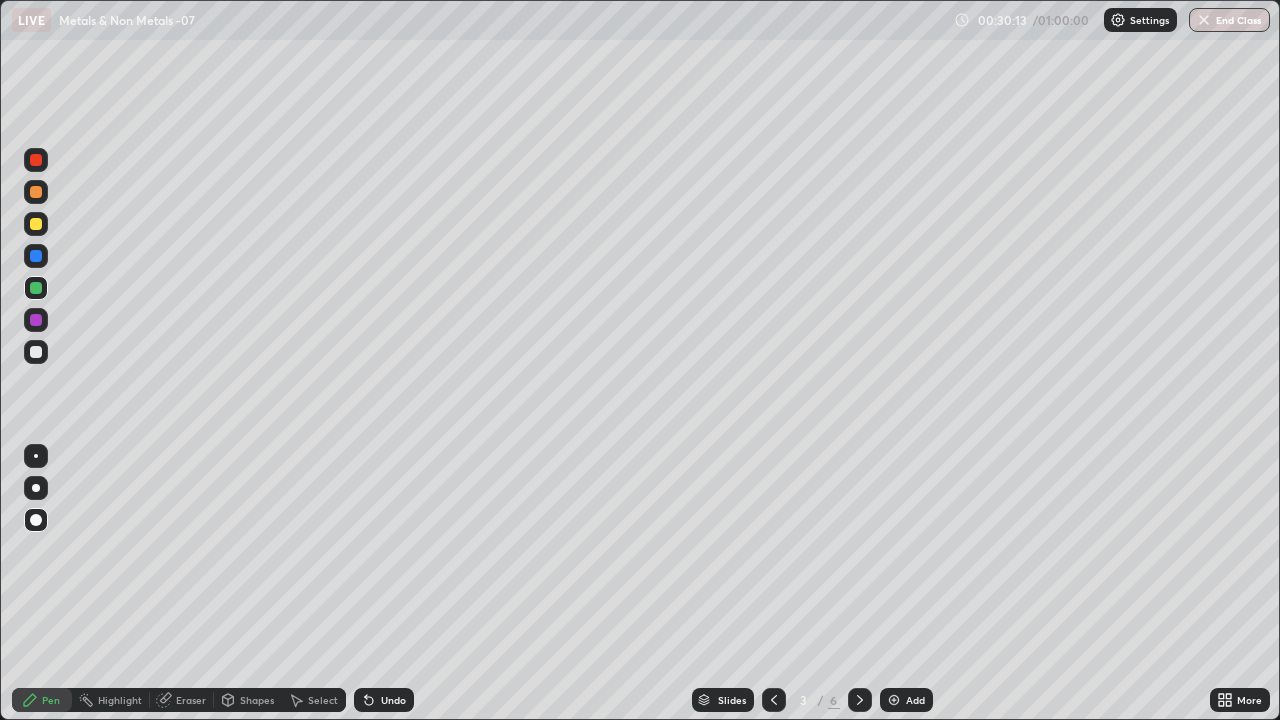 click 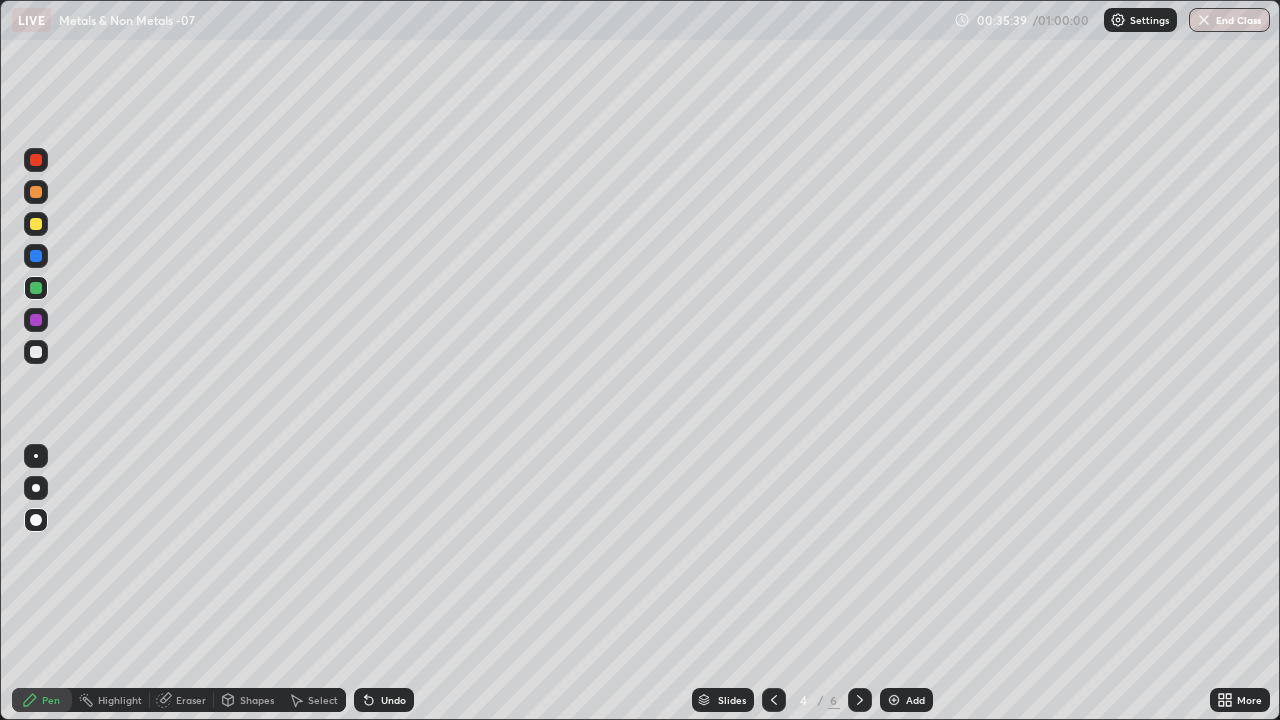 click 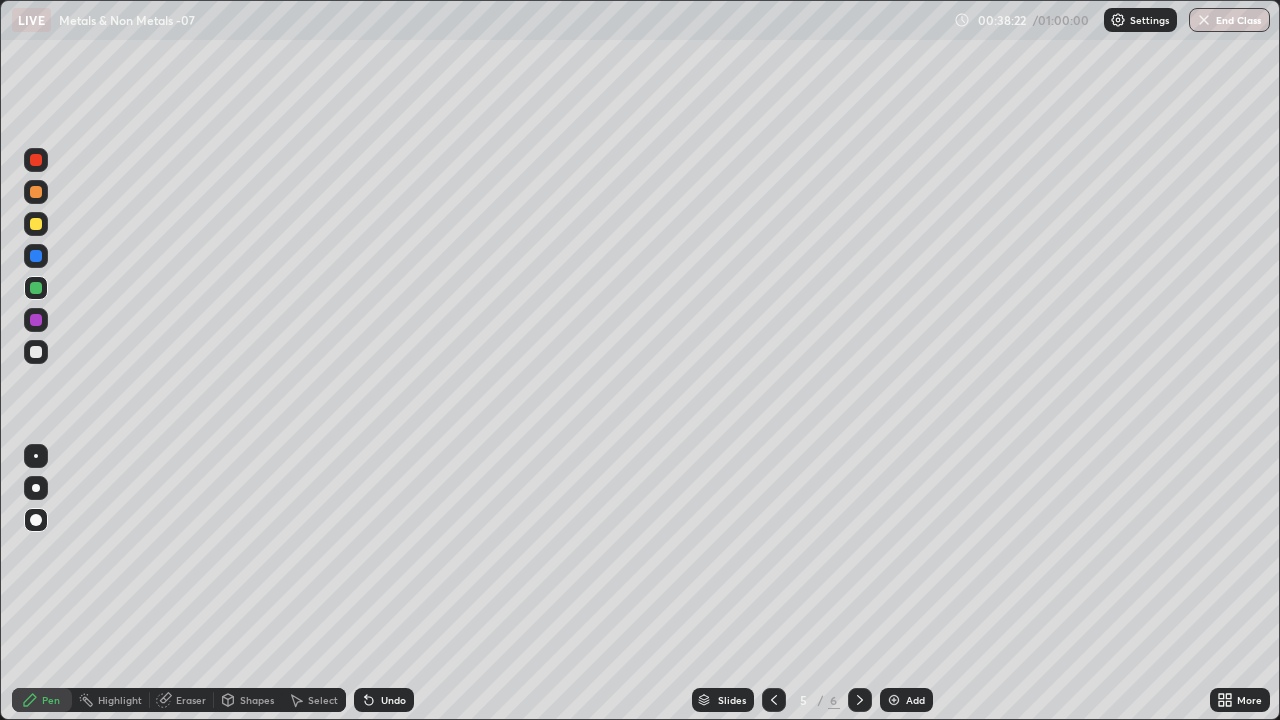 click on "Add" at bounding box center [915, 700] 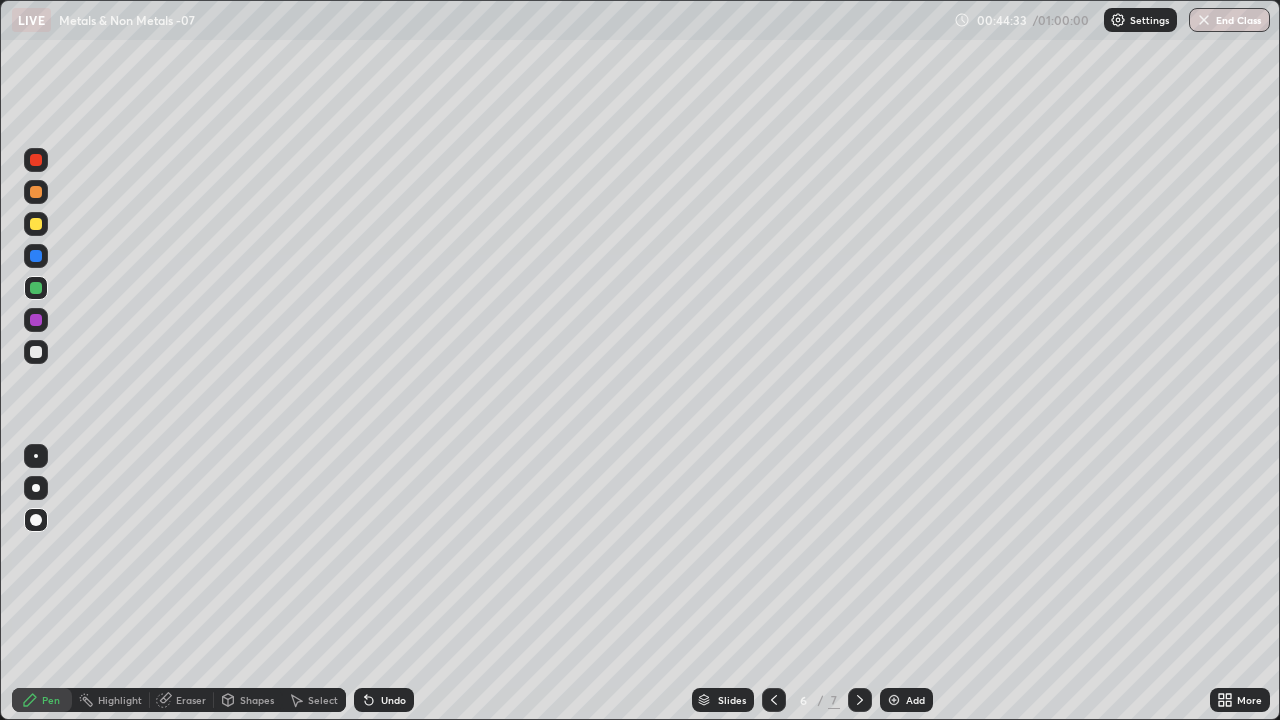 click on "Add" at bounding box center (915, 700) 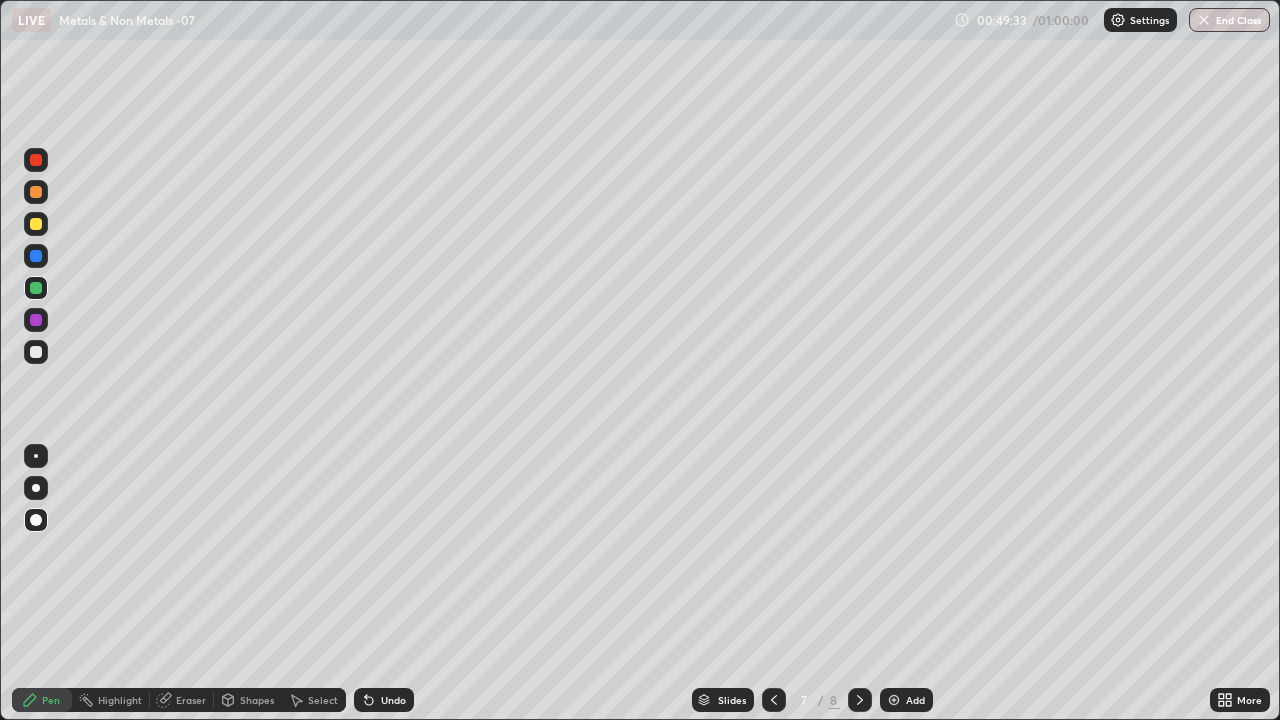 click at bounding box center (36, 224) 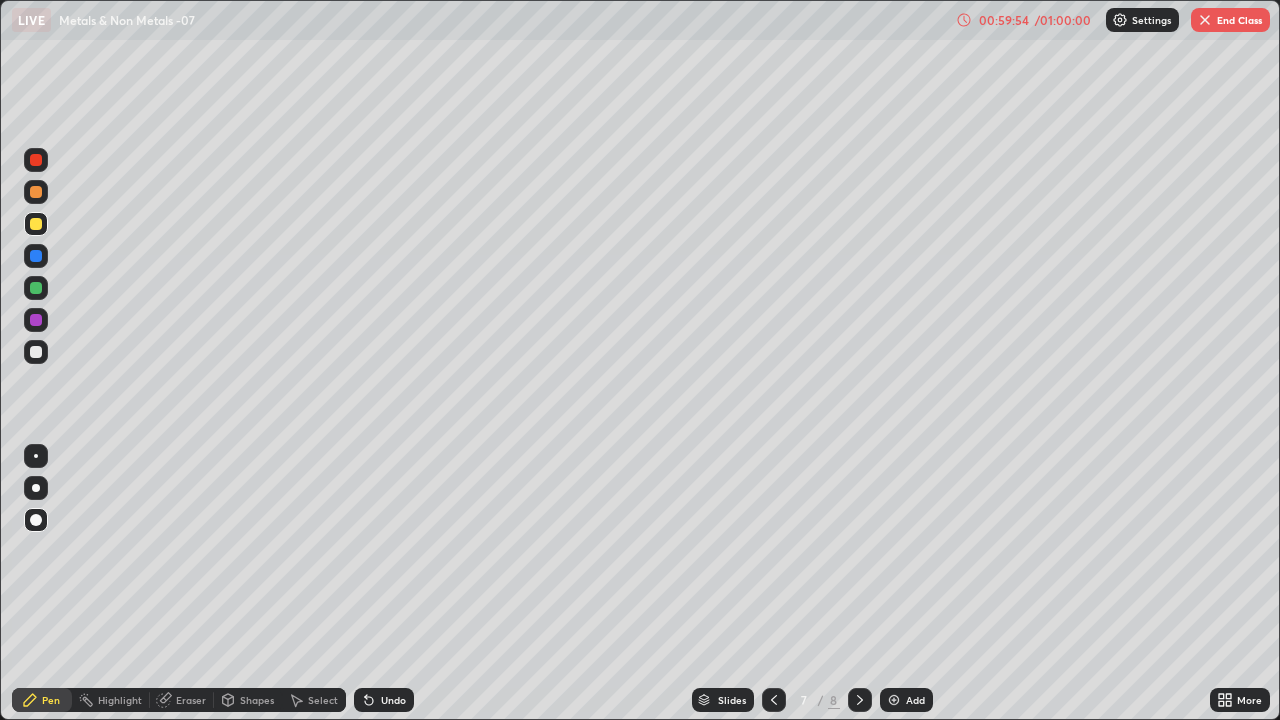 click on "End Class" at bounding box center (1230, 20) 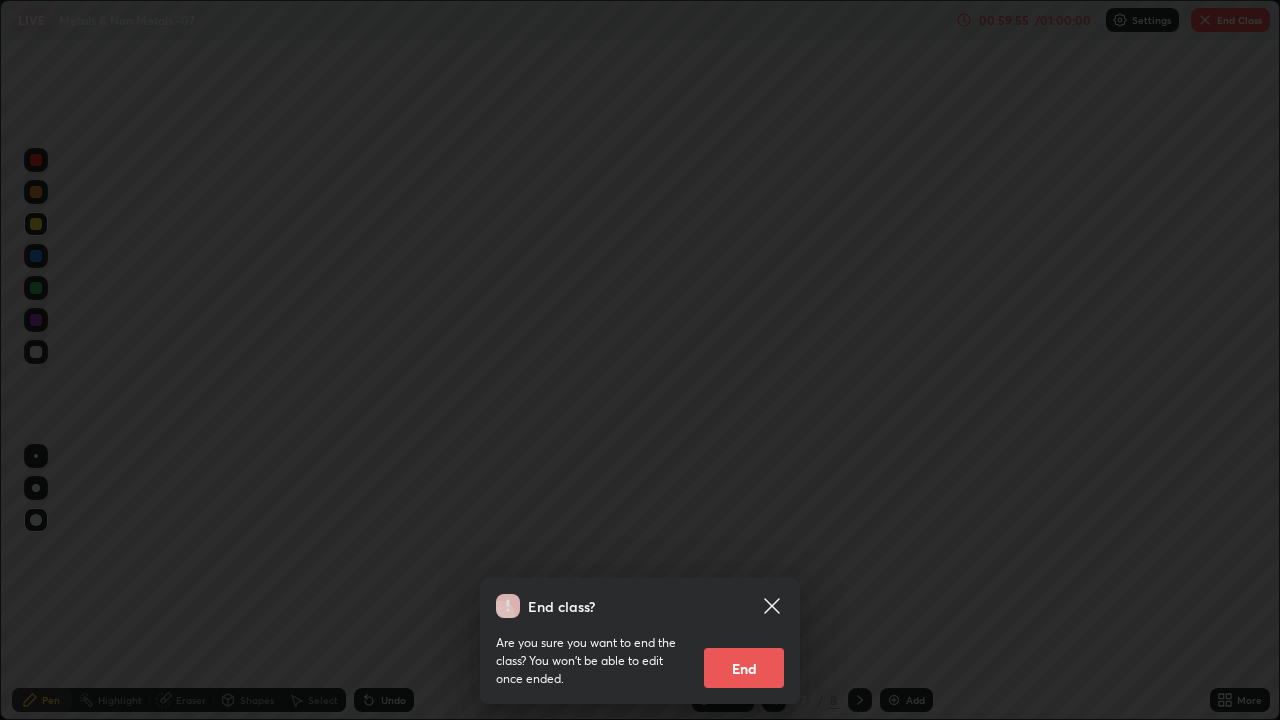 click on "End" at bounding box center [744, 668] 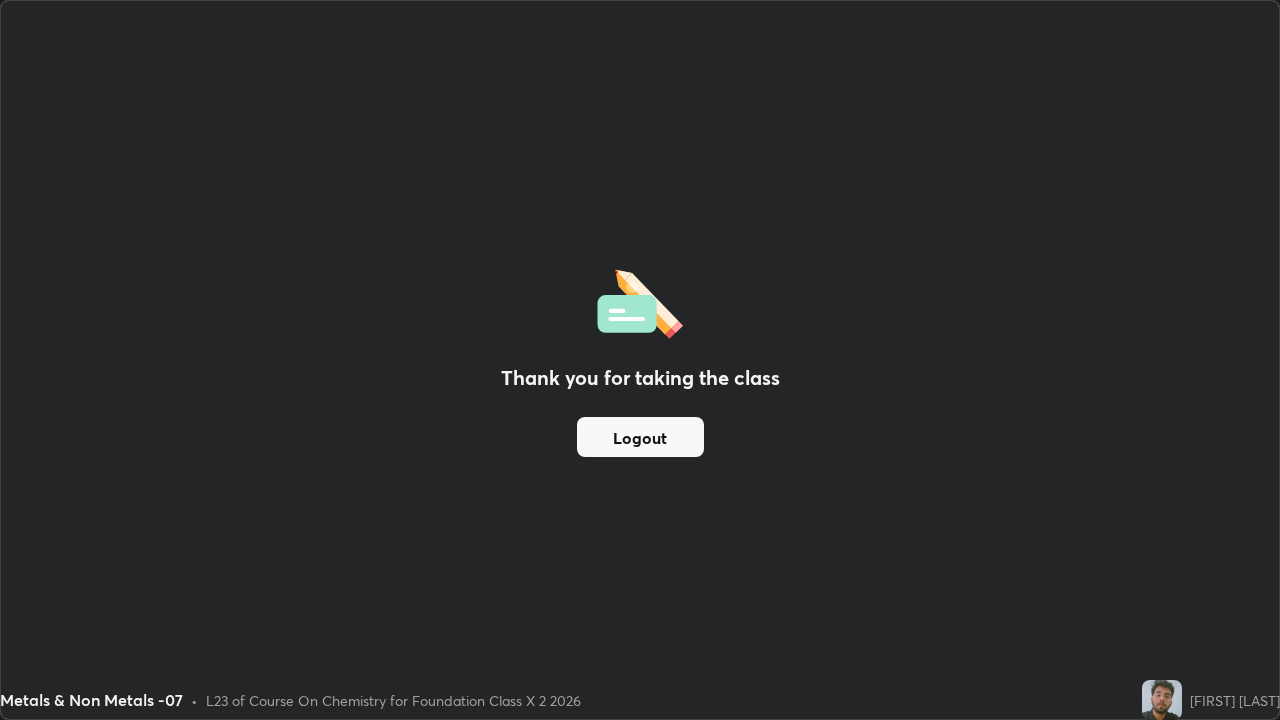 click on "Thank you for taking the class Logout" at bounding box center (640, 360) 